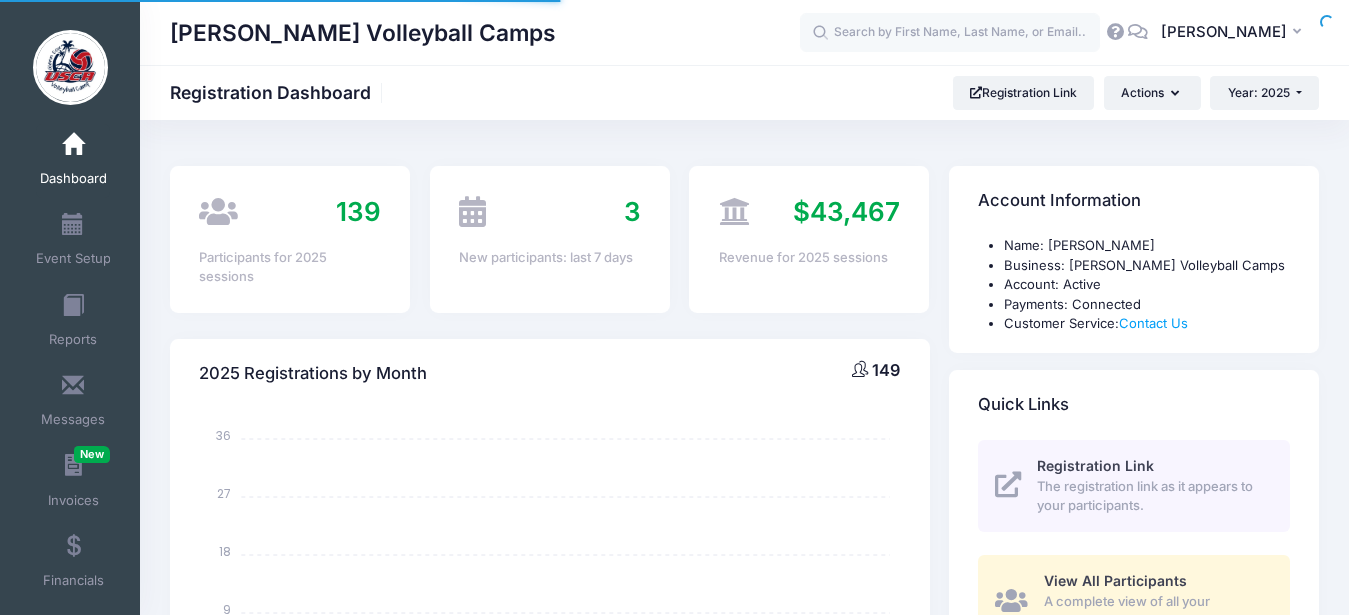 select 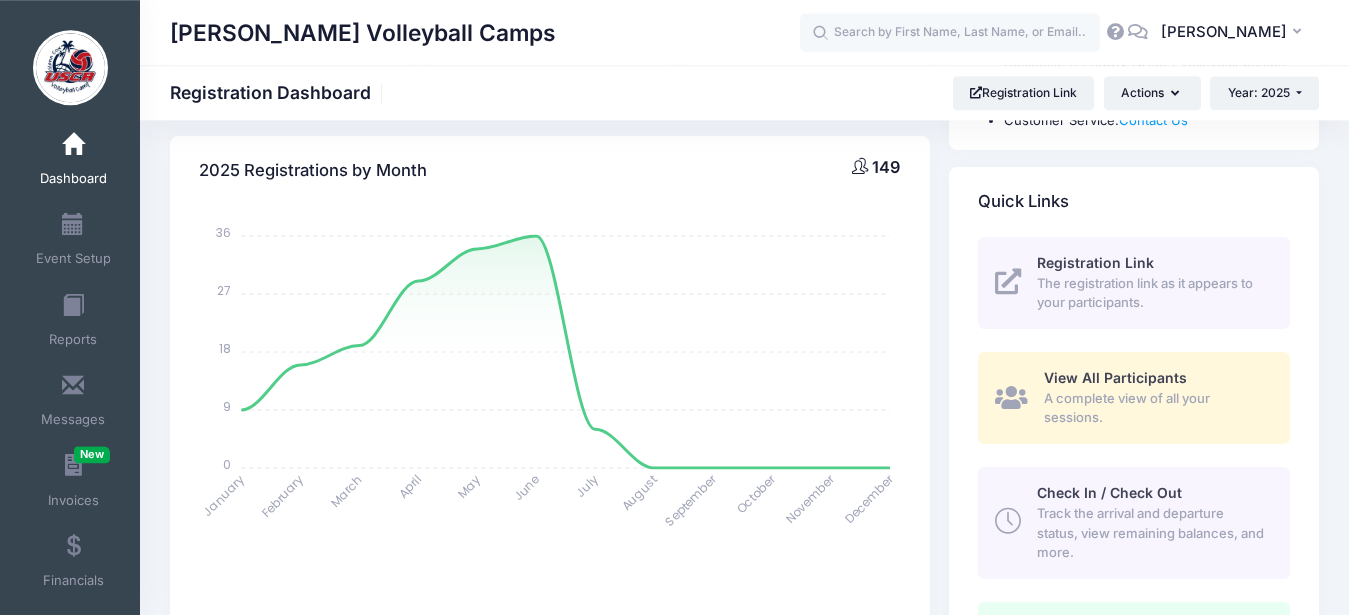 scroll, scrollTop: 0, scrollLeft: 0, axis: both 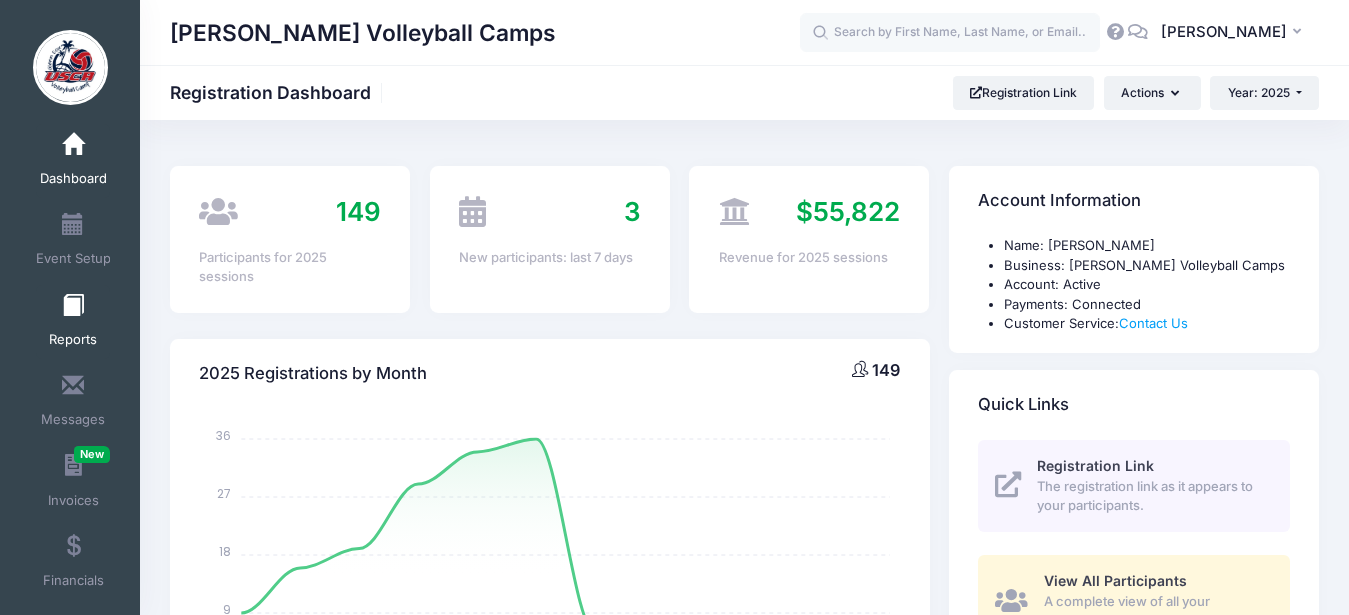 click at bounding box center (73, 306) 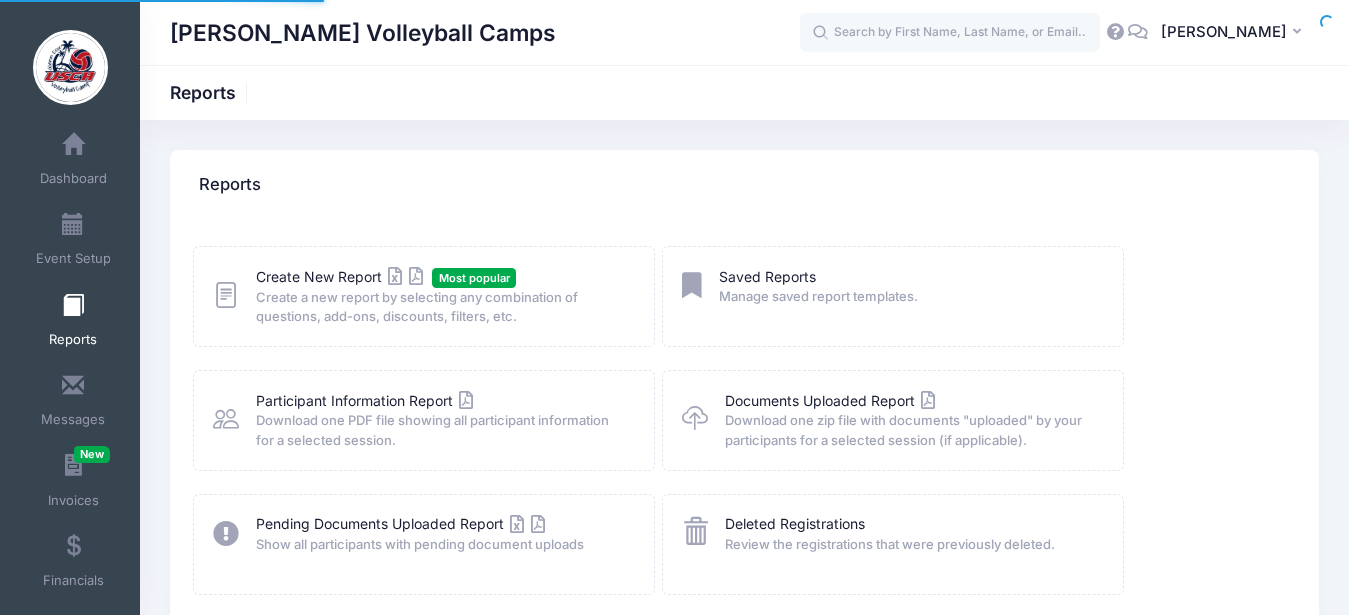 scroll, scrollTop: 0, scrollLeft: 0, axis: both 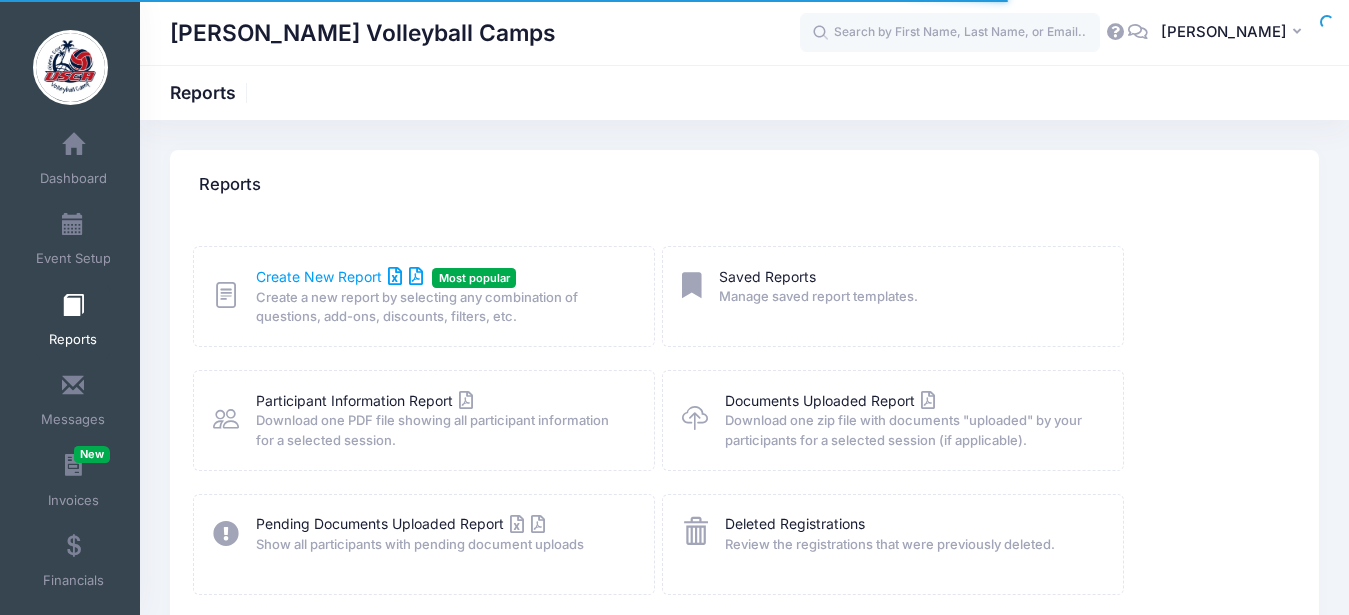 click on "Create New Report" at bounding box center [339, 276] 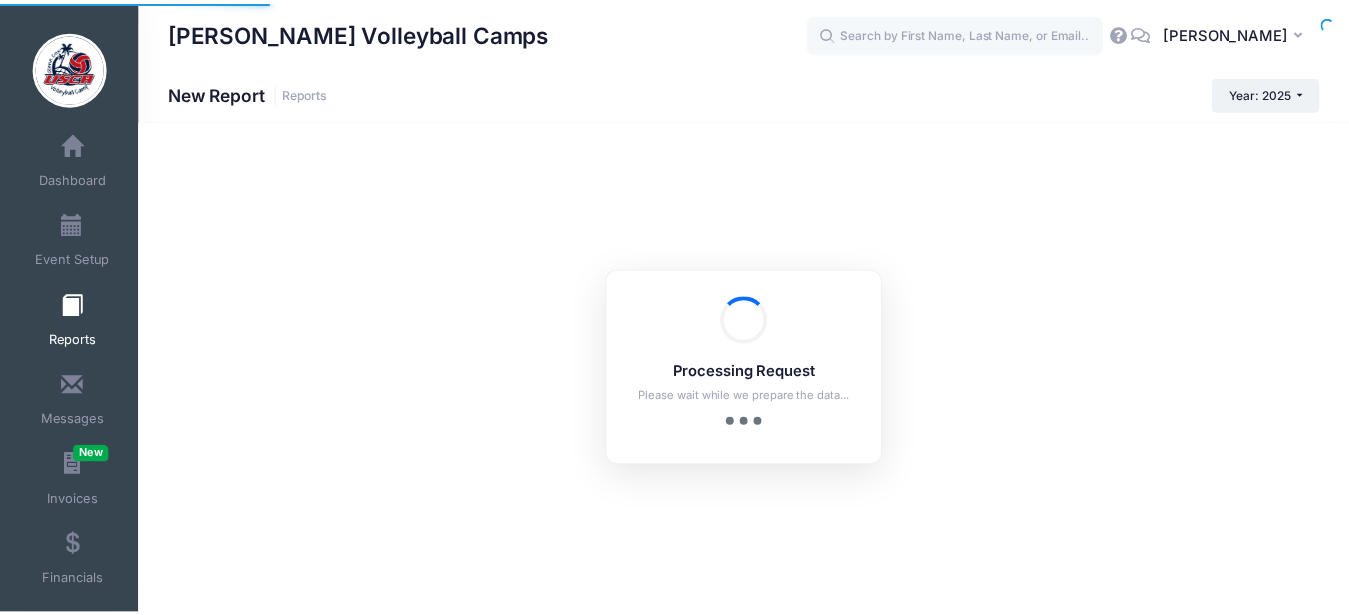 scroll, scrollTop: 0, scrollLeft: 0, axis: both 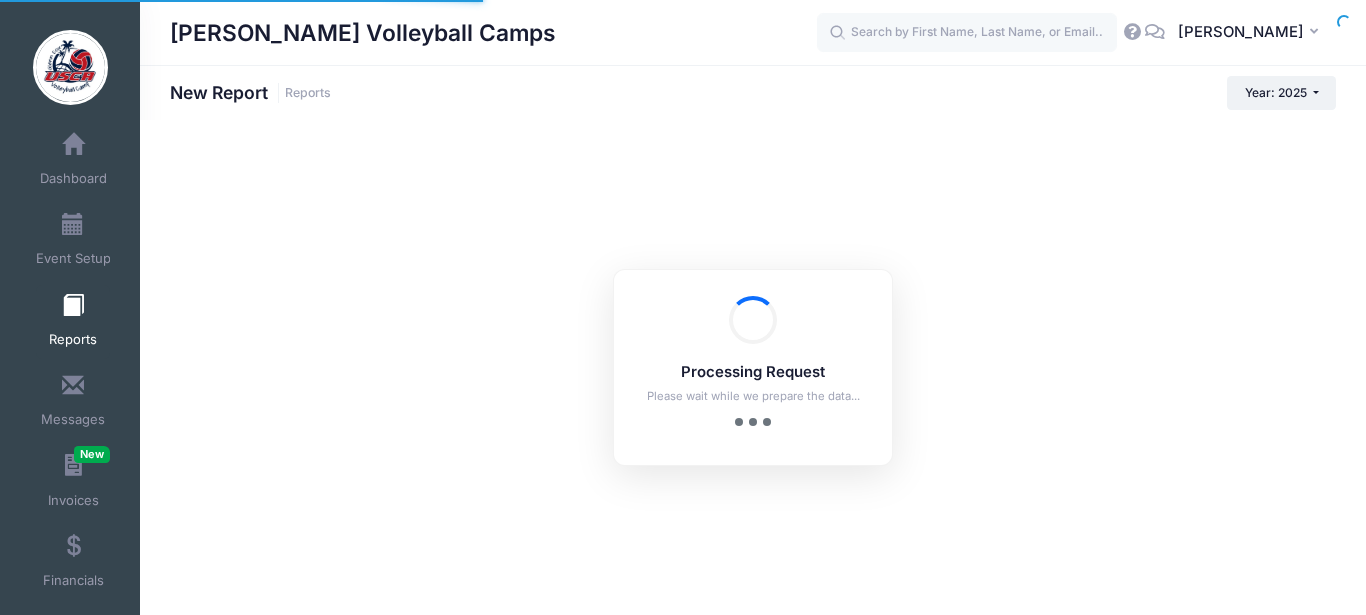 checkbox on "true" 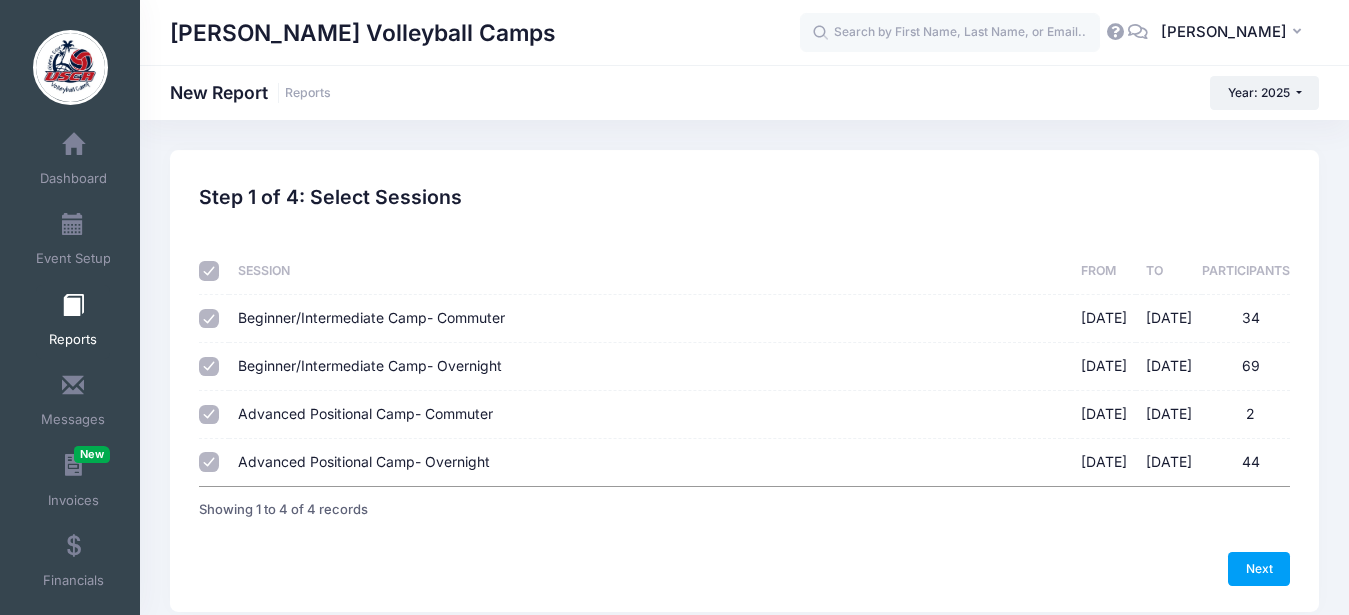 click at bounding box center (209, 271) 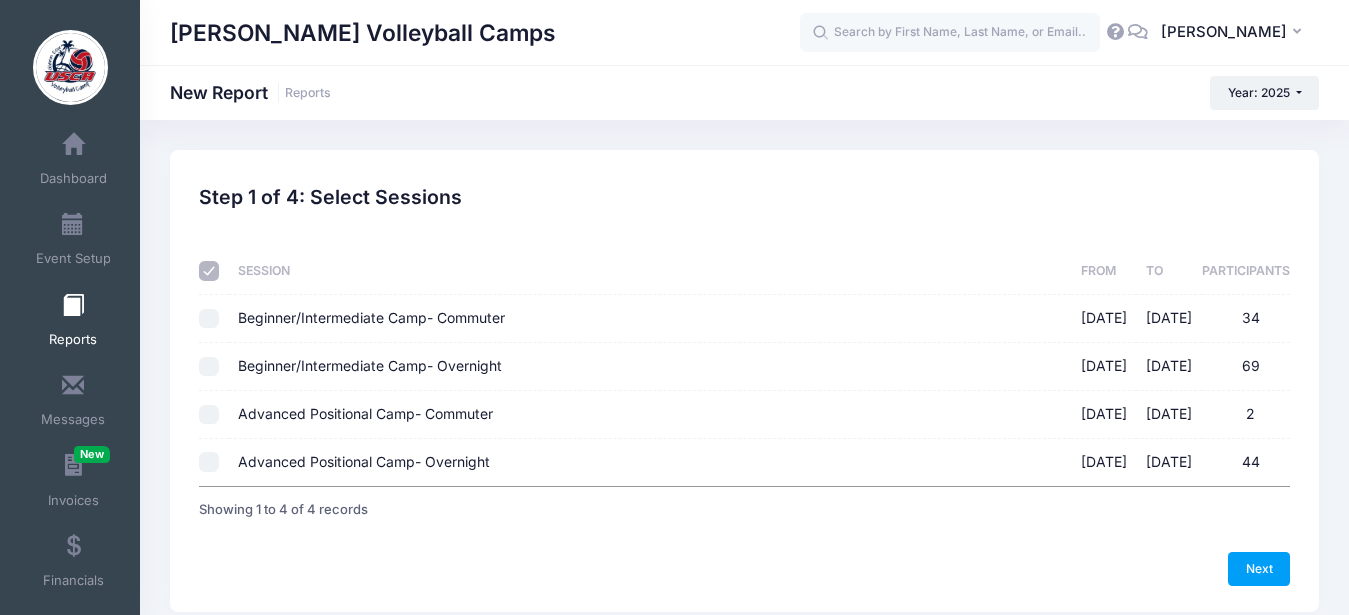 checkbox on "false" 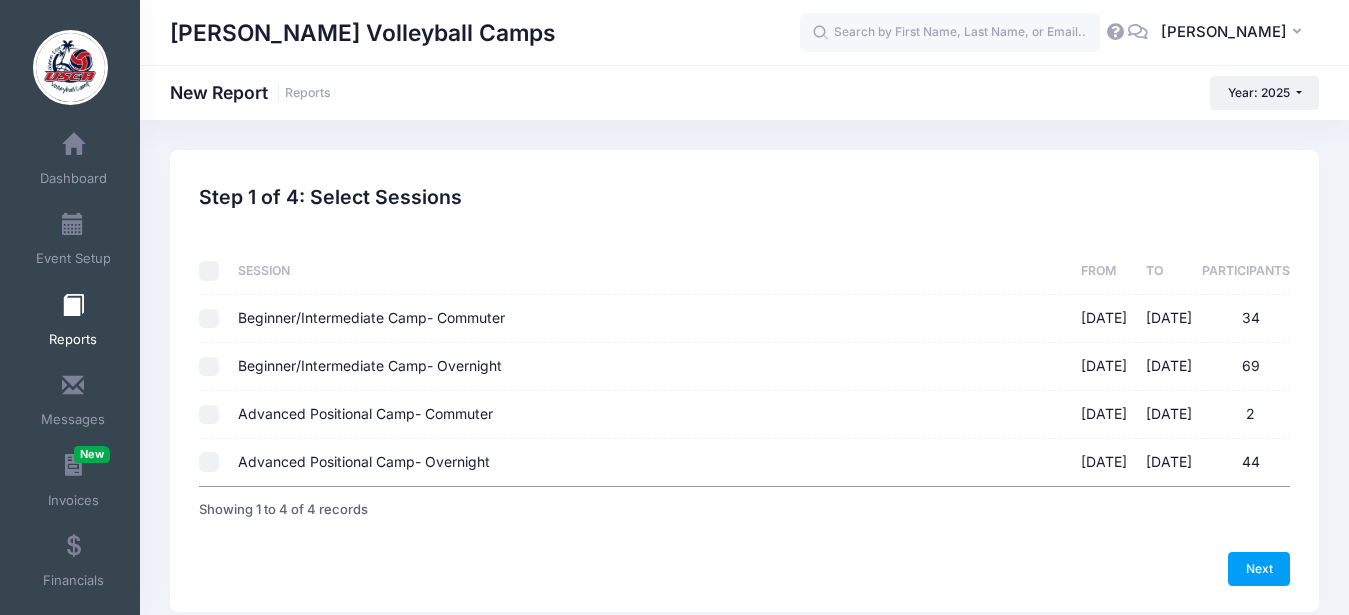 checkbox on "false" 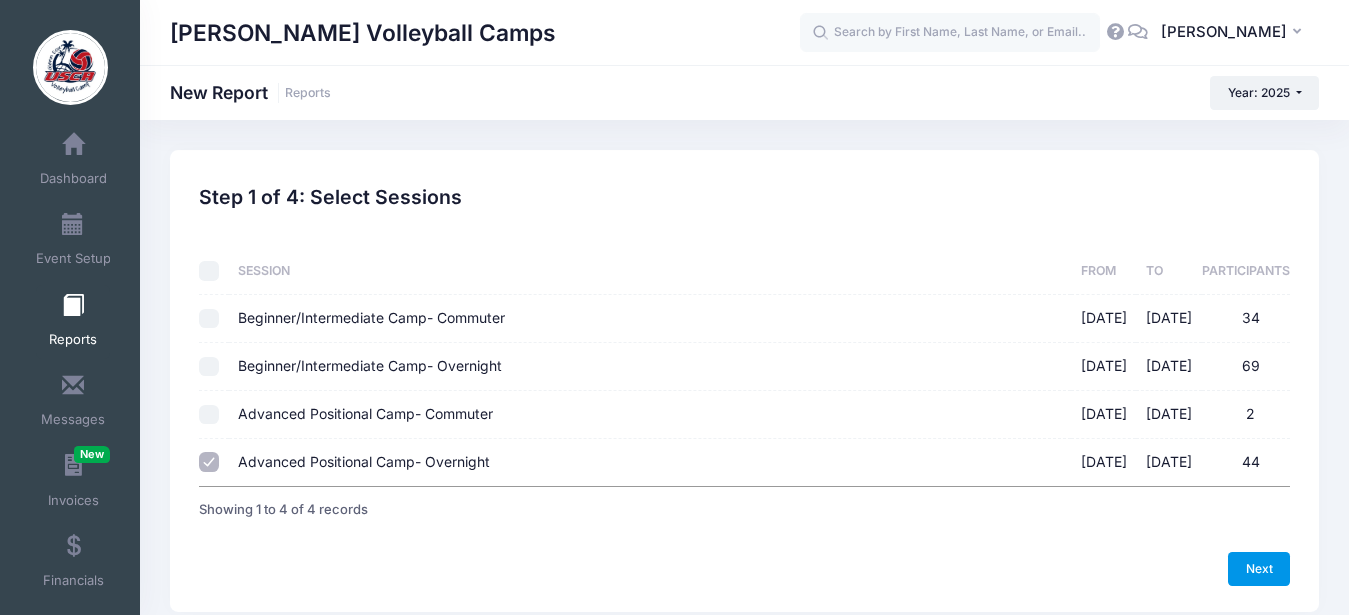 click on "Next" at bounding box center [1259, 569] 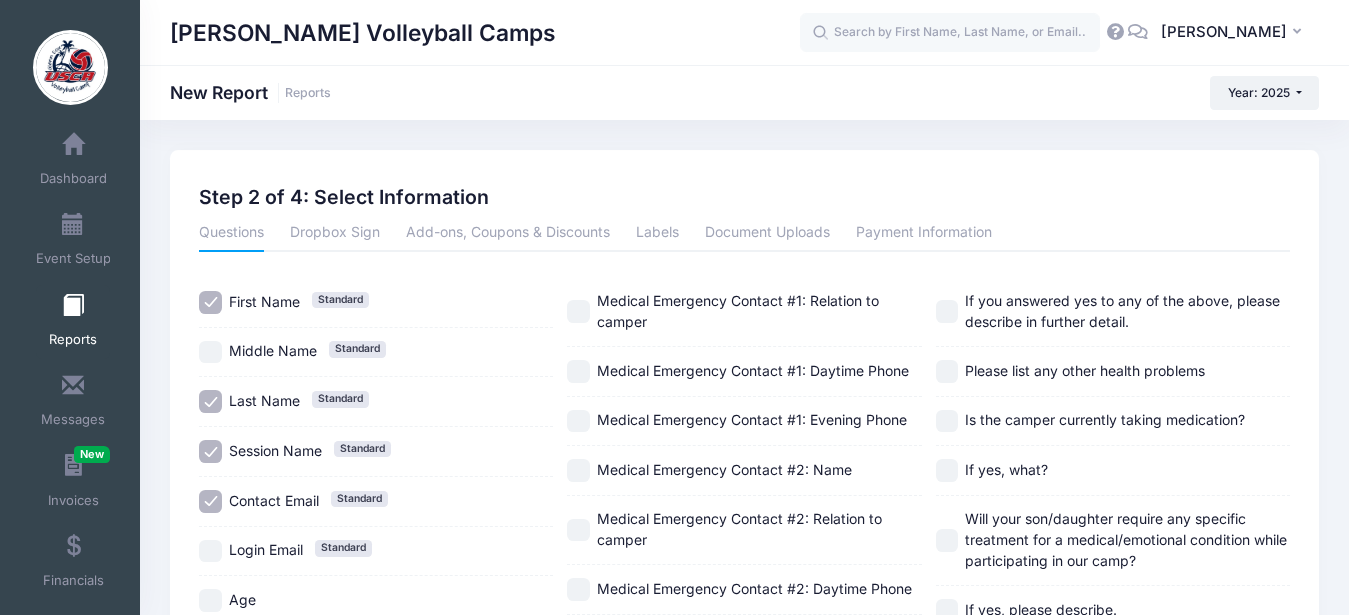 click on "Session Name Standard" at bounding box center [210, 451] 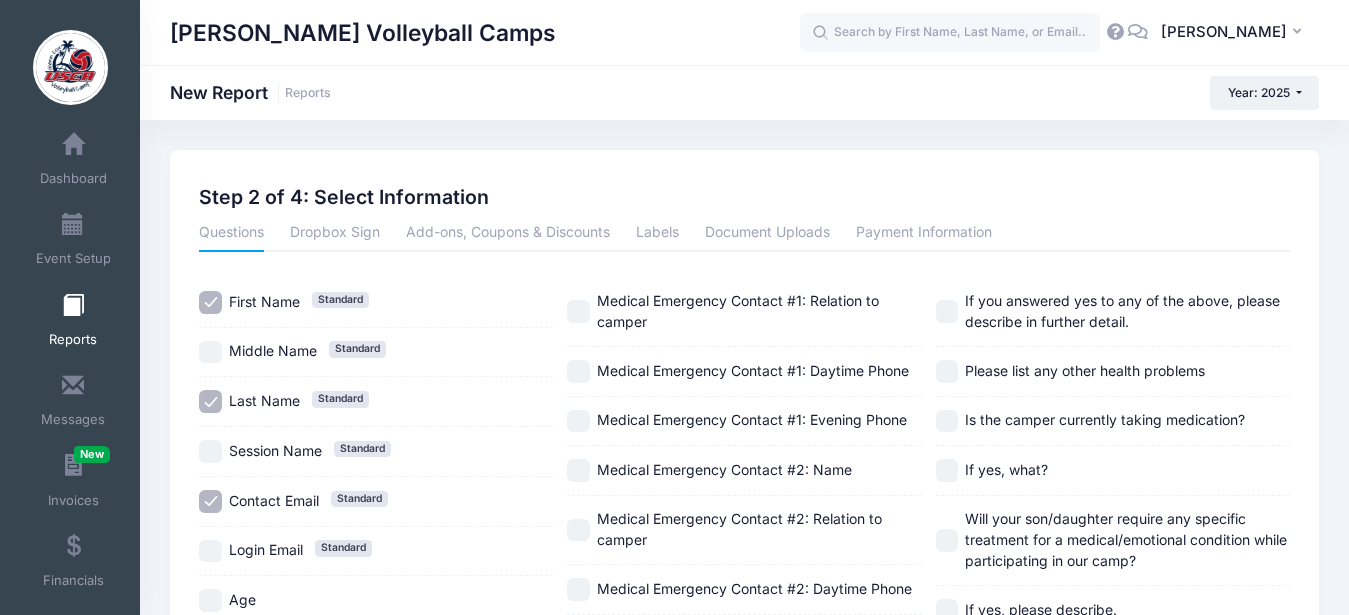 click on "Contact Email Standard" at bounding box center (210, 501) 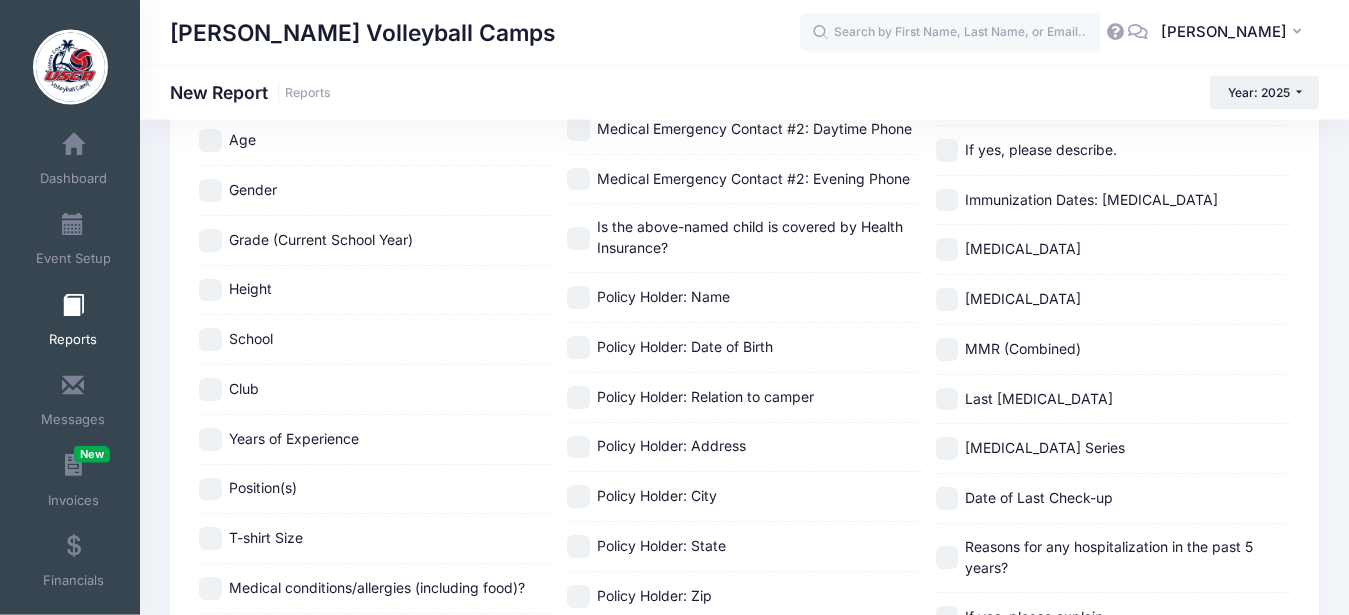 scroll, scrollTop: 461, scrollLeft: 0, axis: vertical 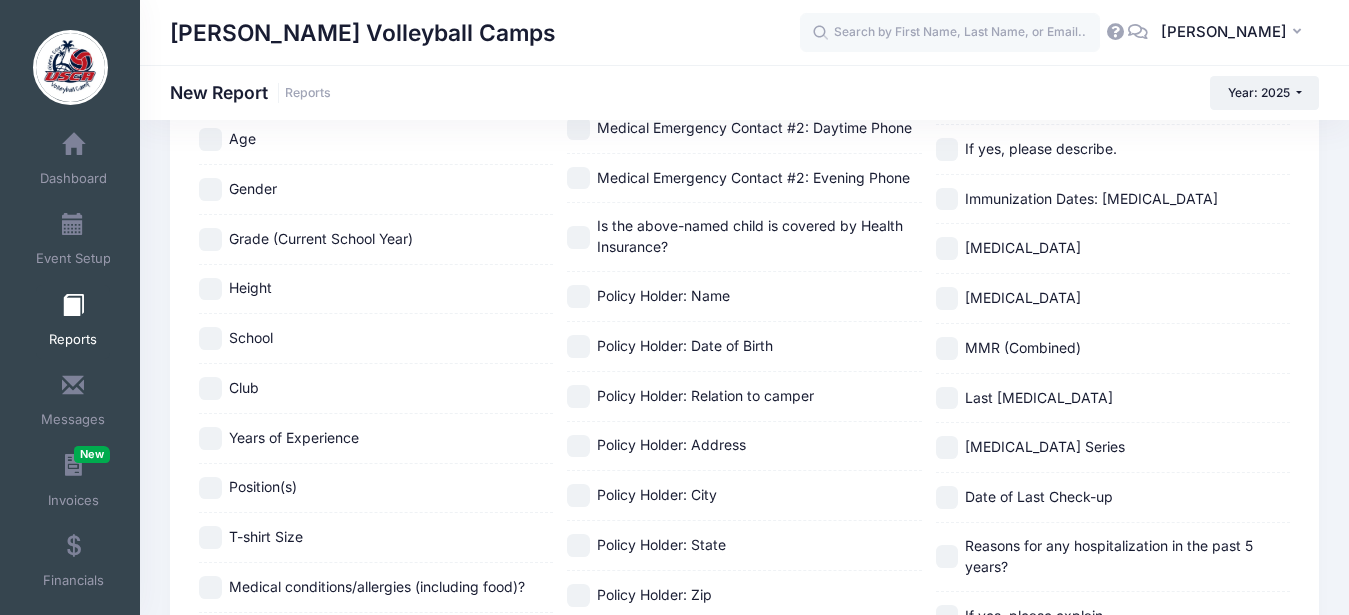 click on "Grade (Current School Year)" at bounding box center [210, 239] 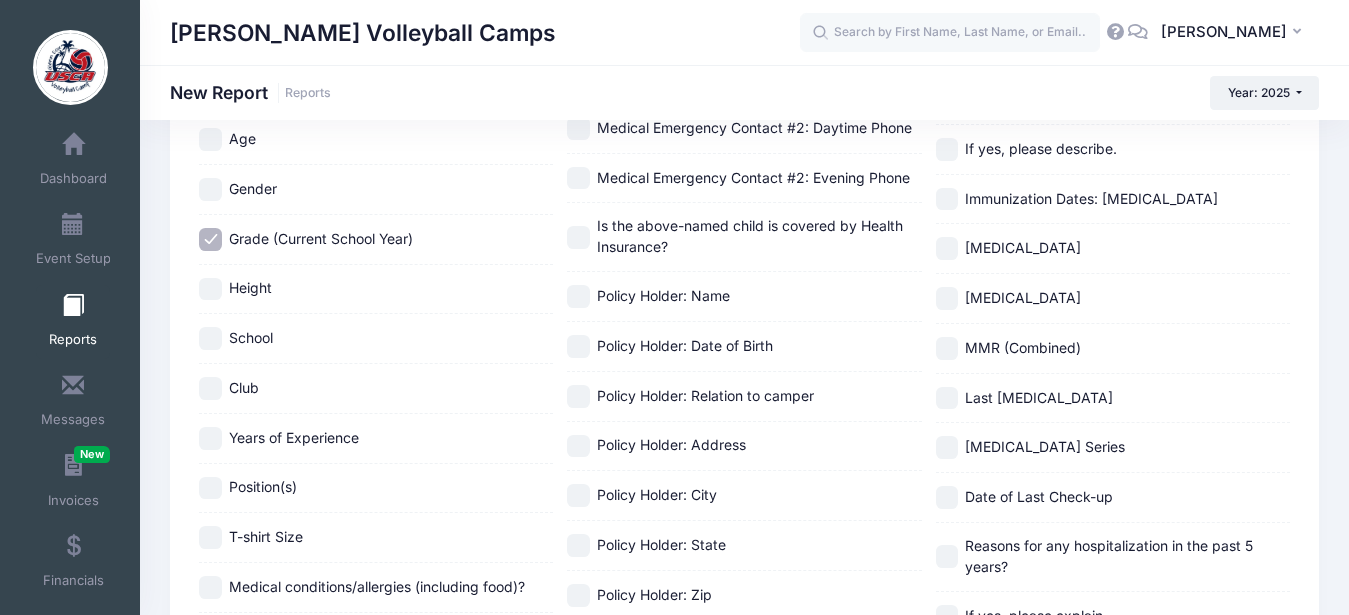 click on "Gender" at bounding box center [210, 189] 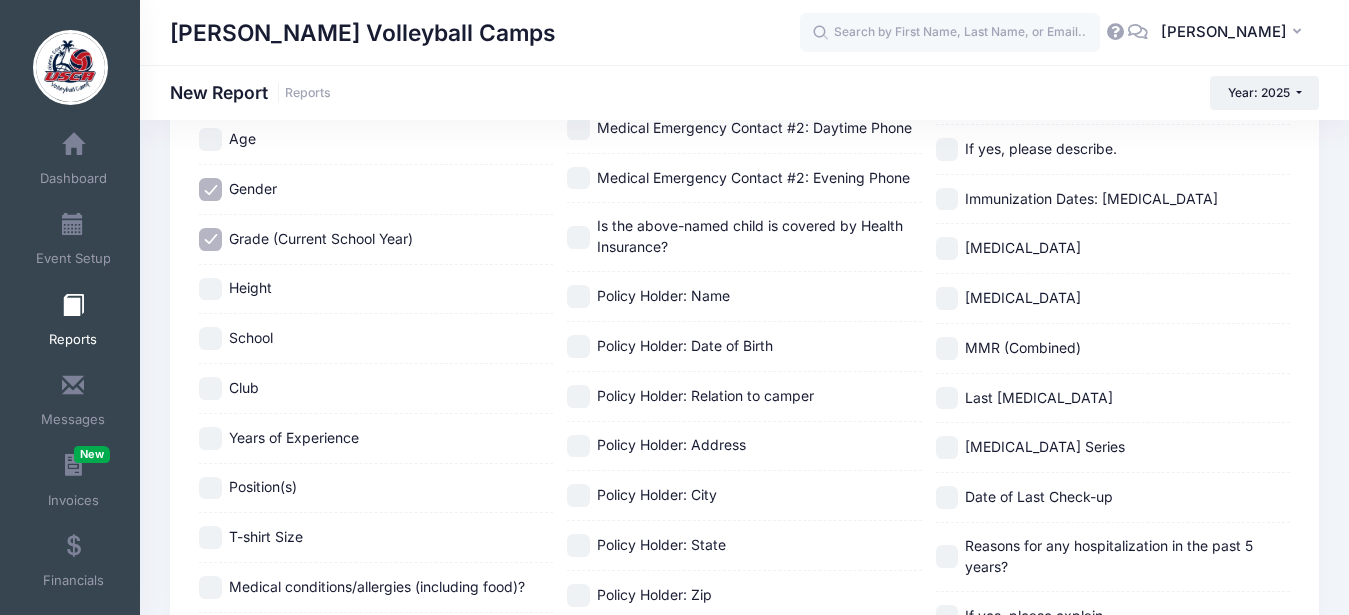 click on "Age" at bounding box center [210, 139] 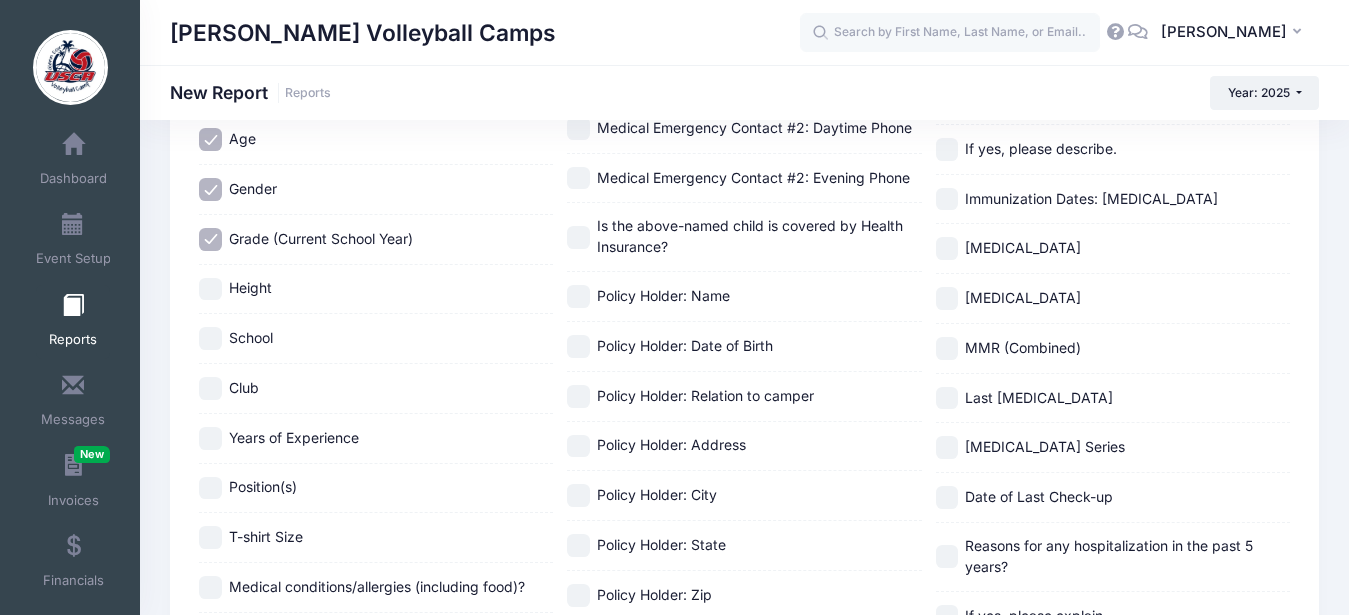 click on "Grade (Current School Year)" at bounding box center [210, 239] 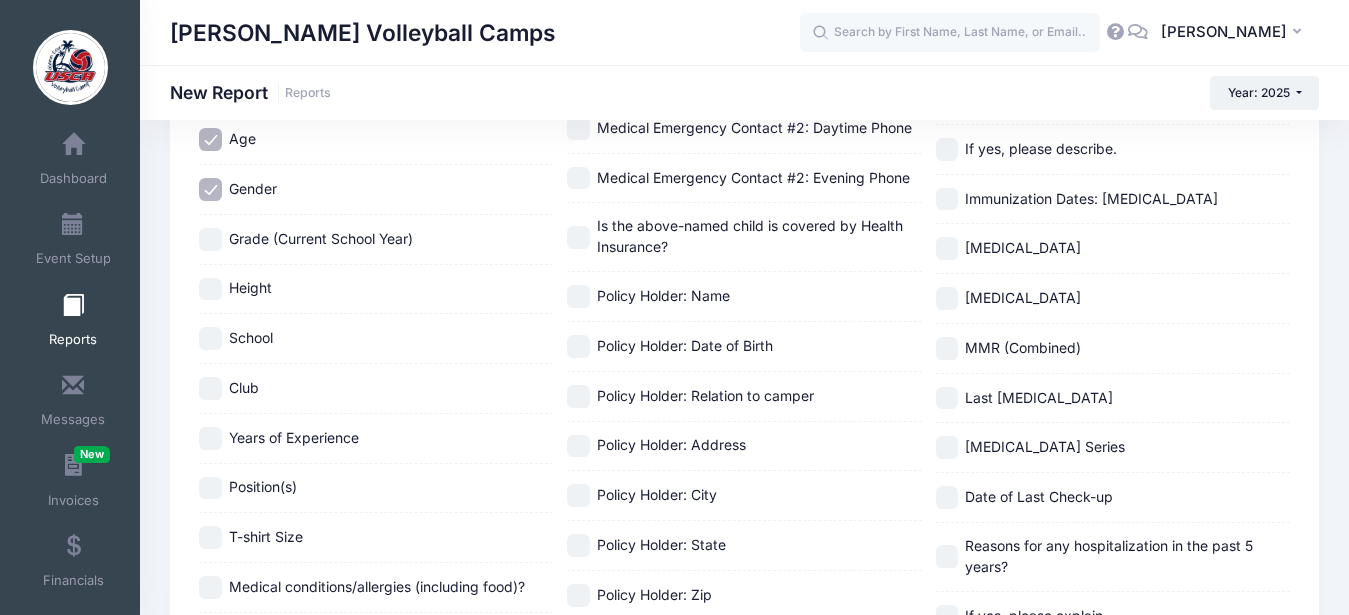 click on "Club" at bounding box center (210, 388) 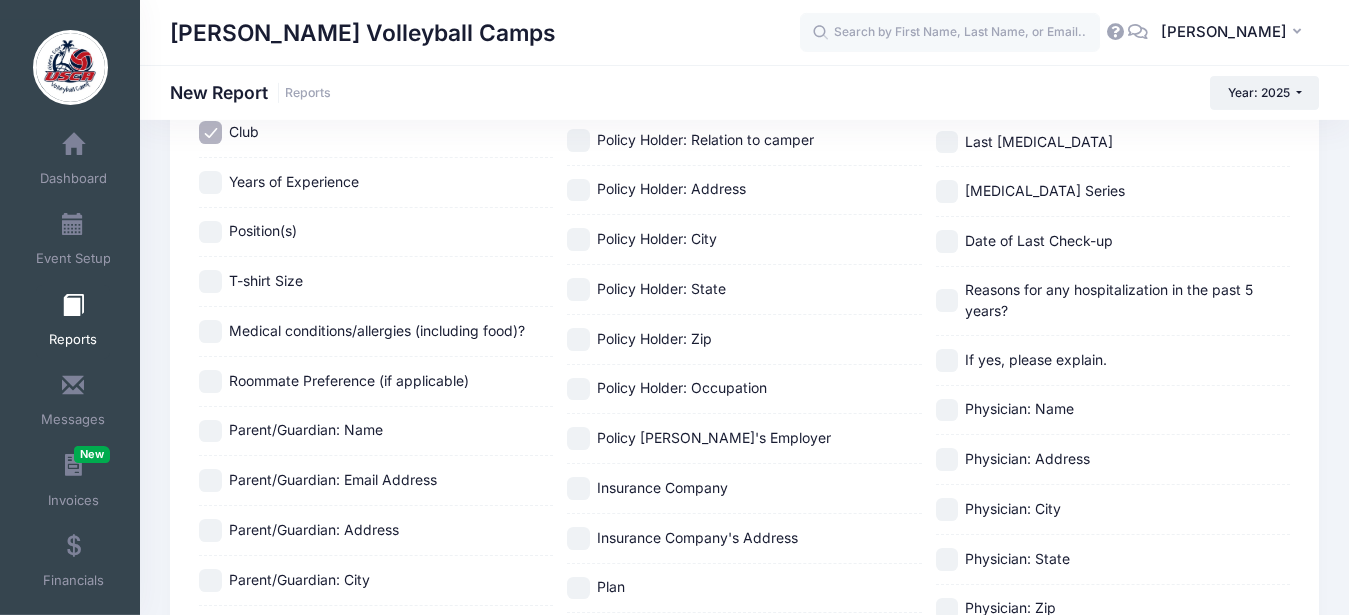 scroll, scrollTop: 922, scrollLeft: 0, axis: vertical 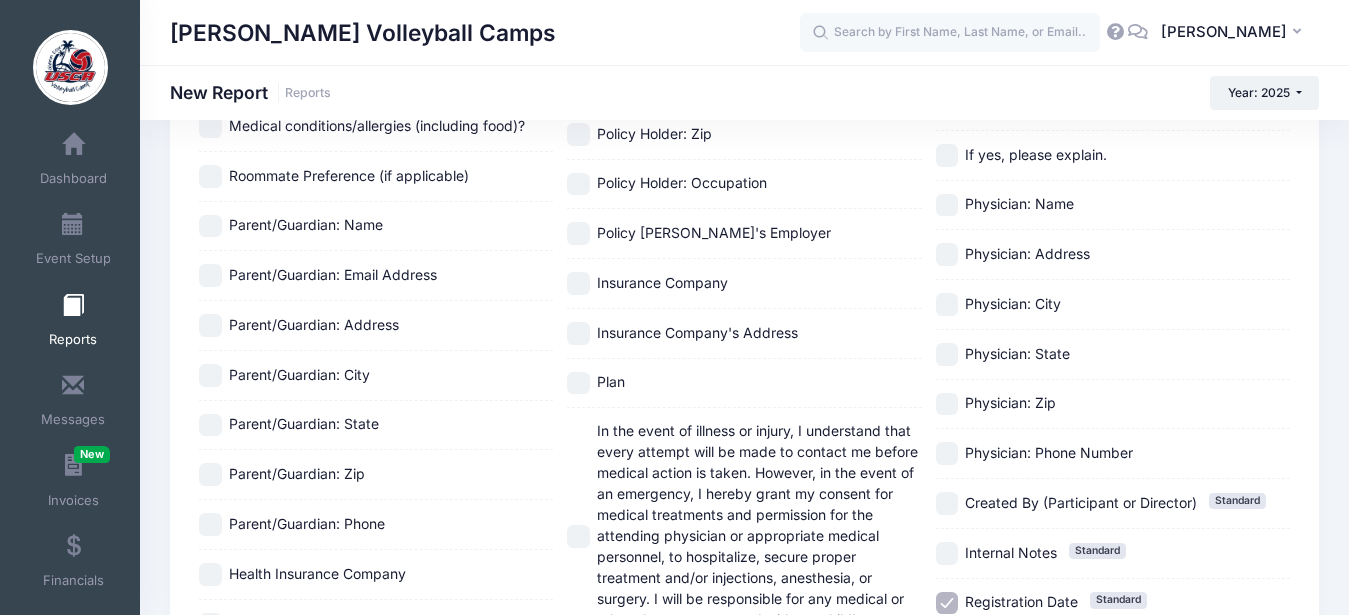 click on "Roommate Preference (if applicable)" at bounding box center [349, 175] 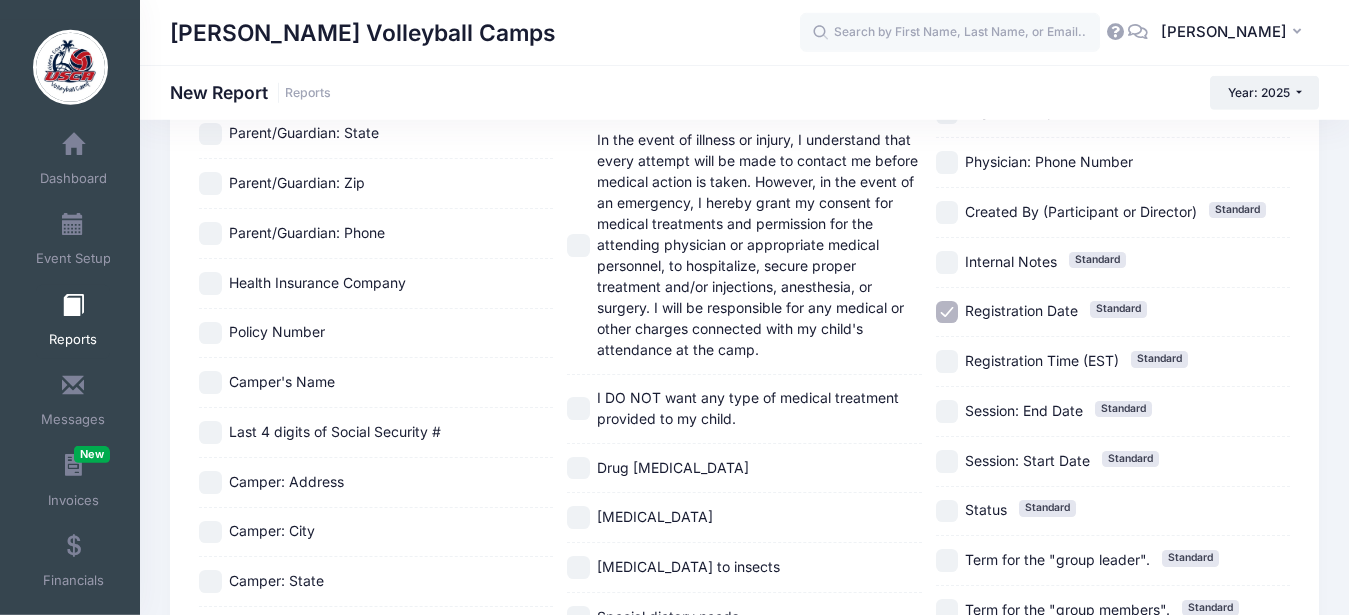 scroll, scrollTop: 1383, scrollLeft: 0, axis: vertical 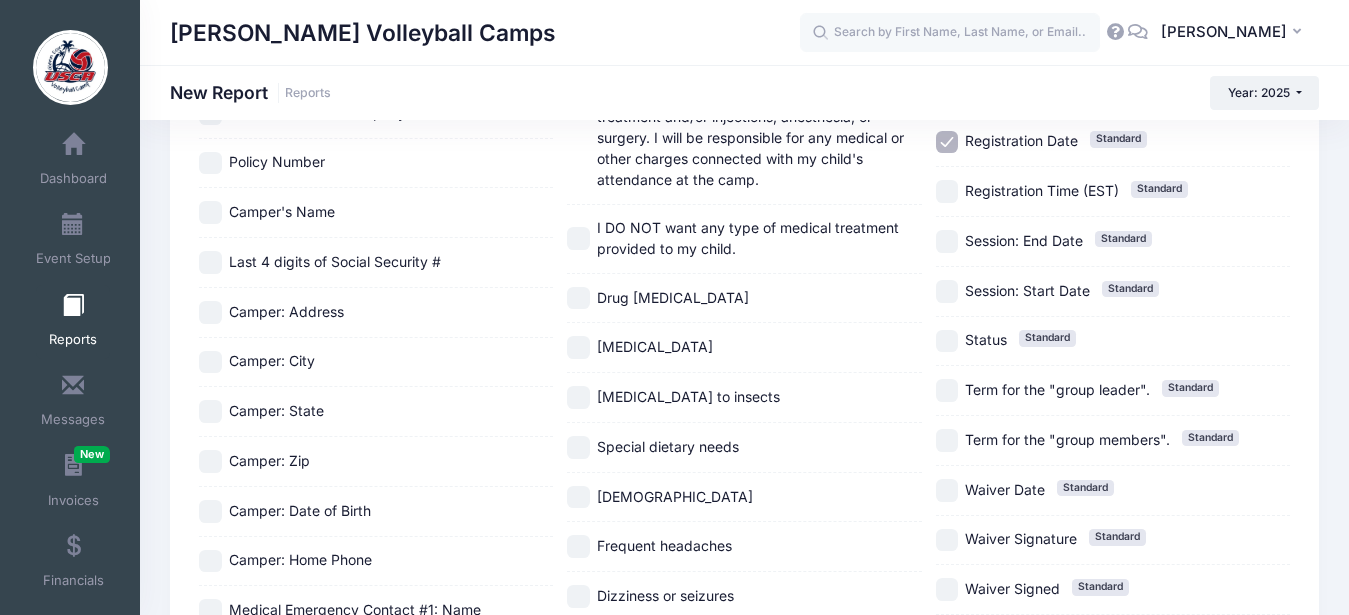 click on "Registration Date Standard" at bounding box center [947, 142] 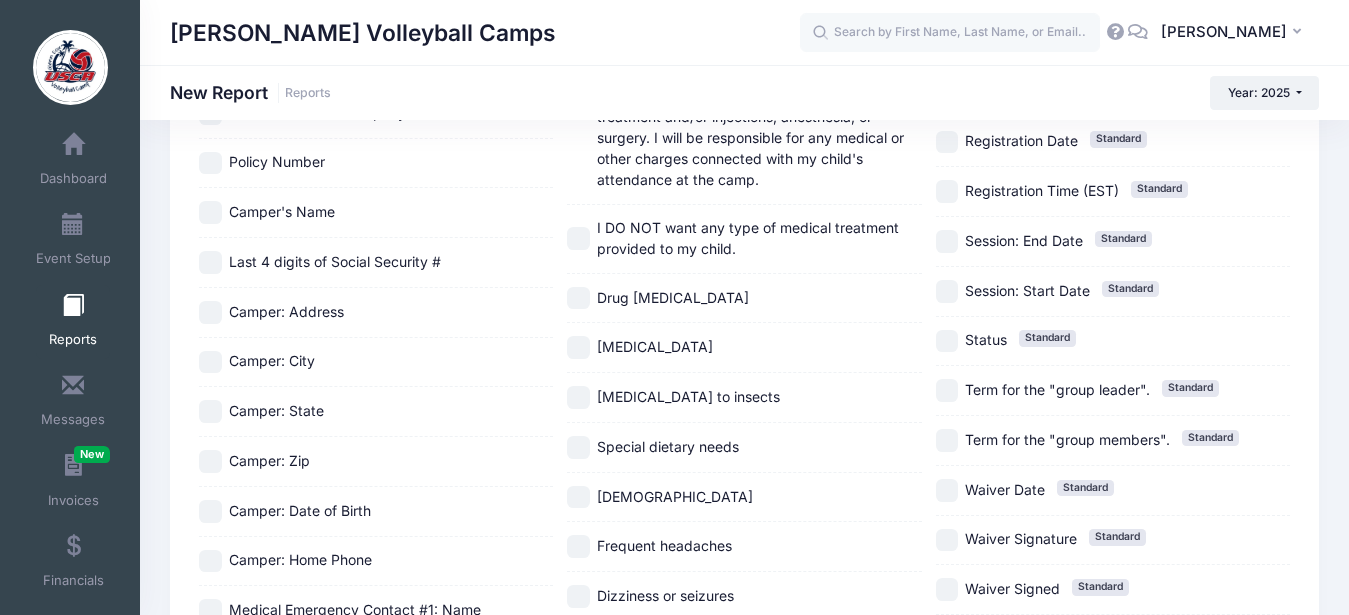 scroll, scrollTop: 1560, scrollLeft: 0, axis: vertical 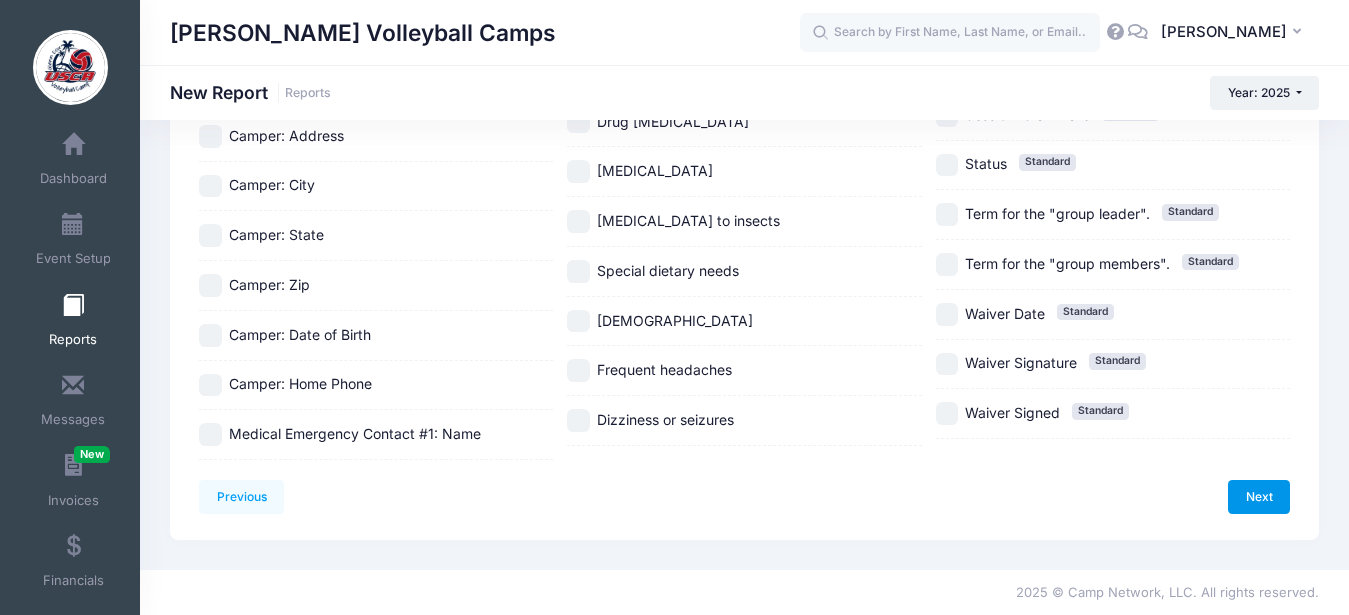 click on "Next" at bounding box center [1259, 497] 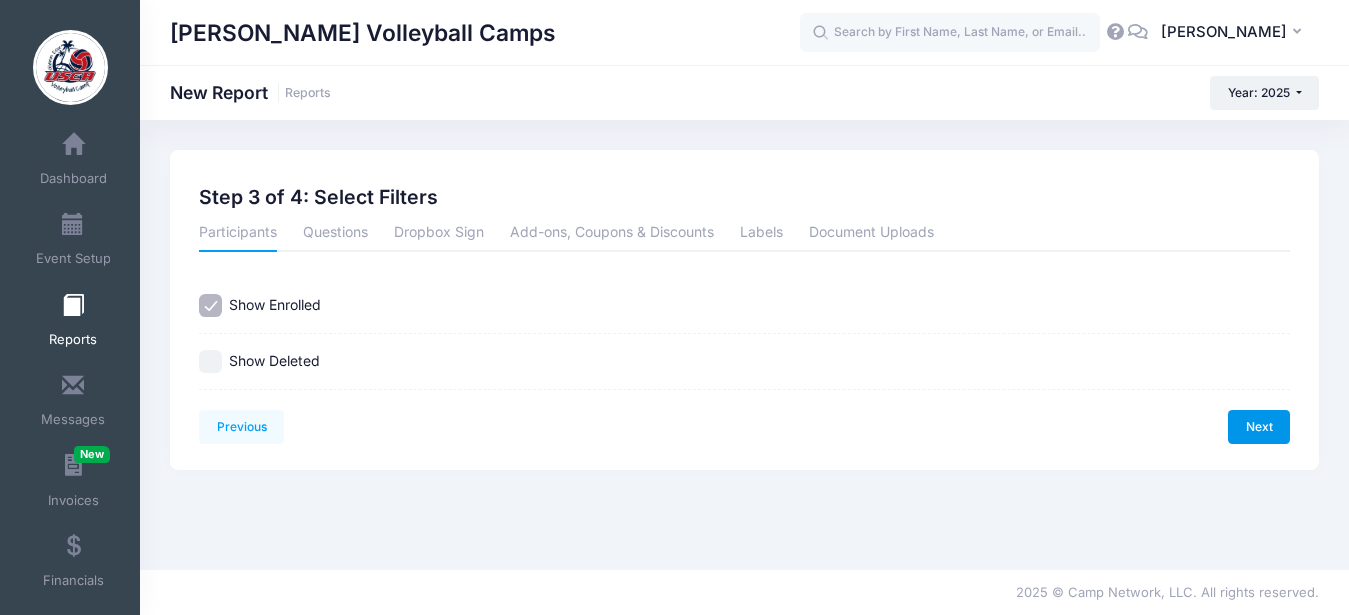 scroll, scrollTop: 0, scrollLeft: 0, axis: both 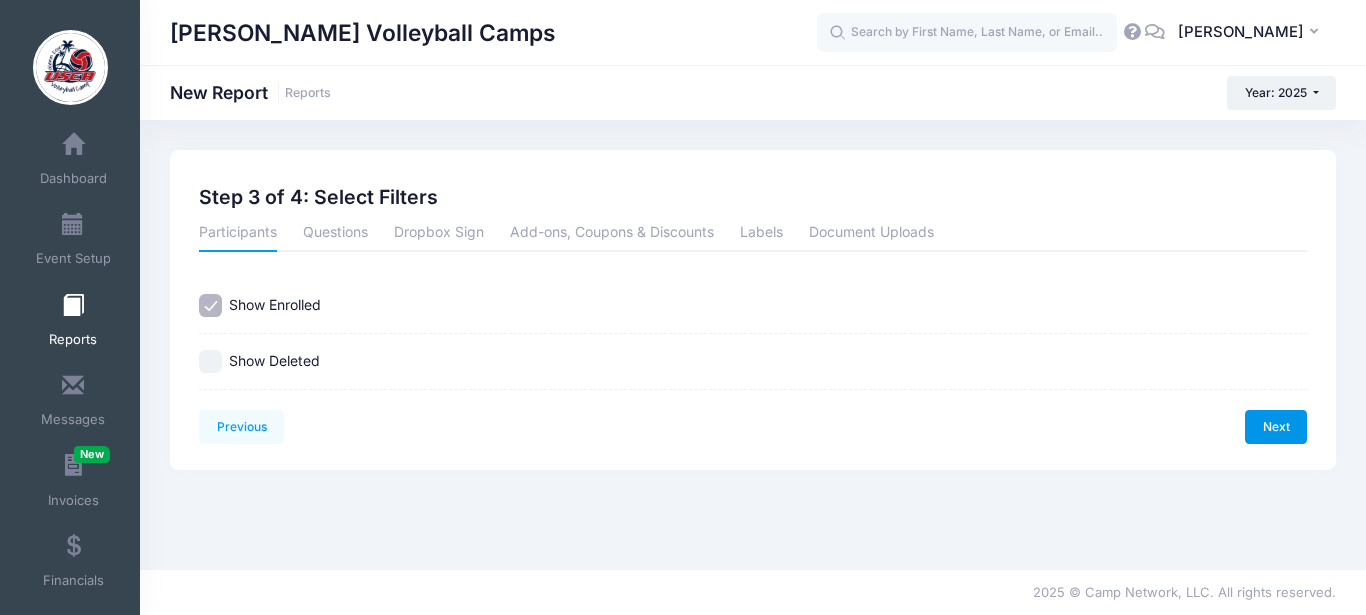 click on "Next" at bounding box center [1276, 427] 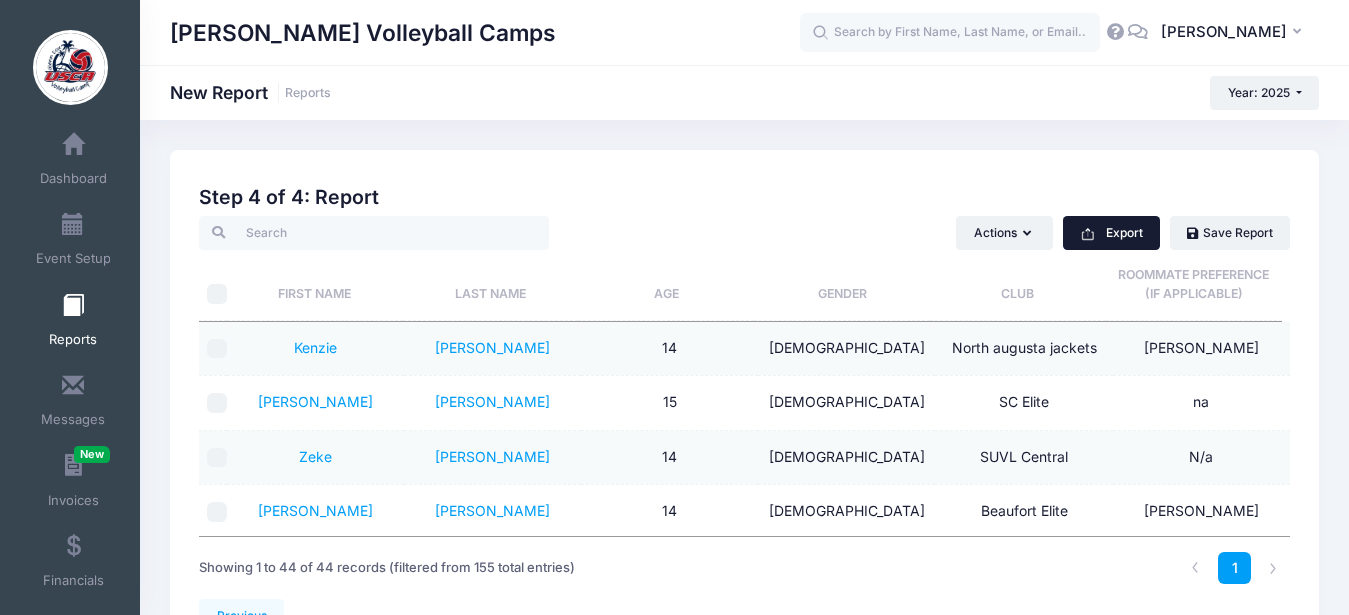 click on "Export" at bounding box center (1111, 233) 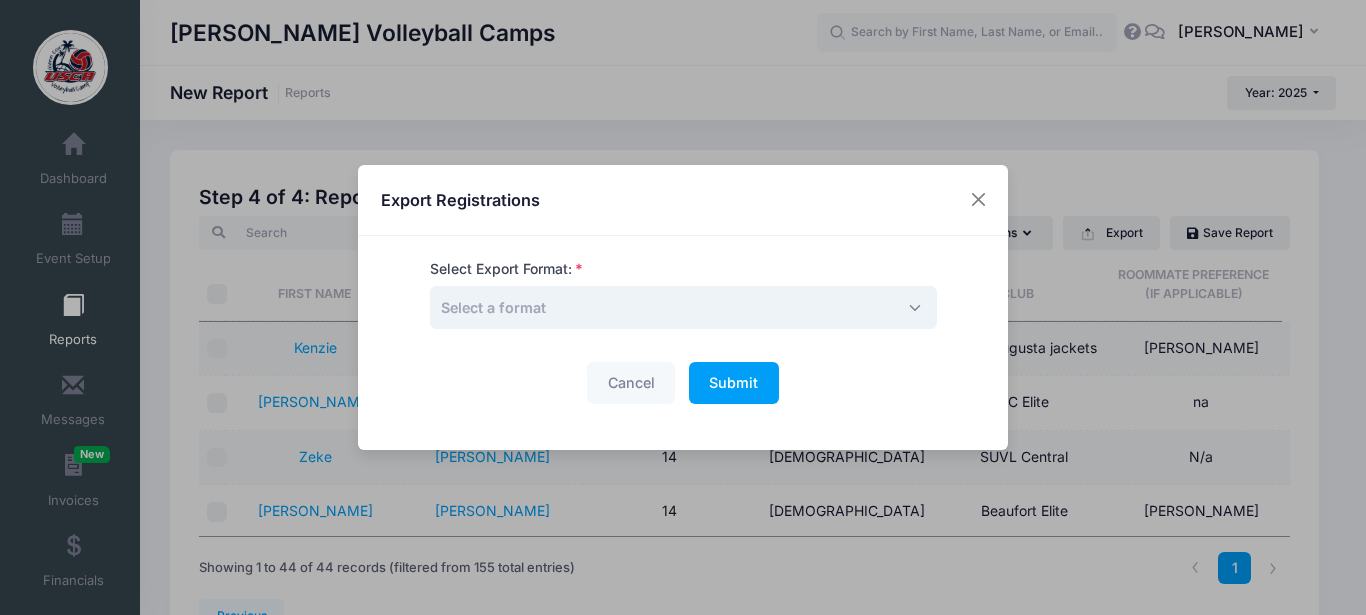 click on "Select a format" at bounding box center [683, 307] 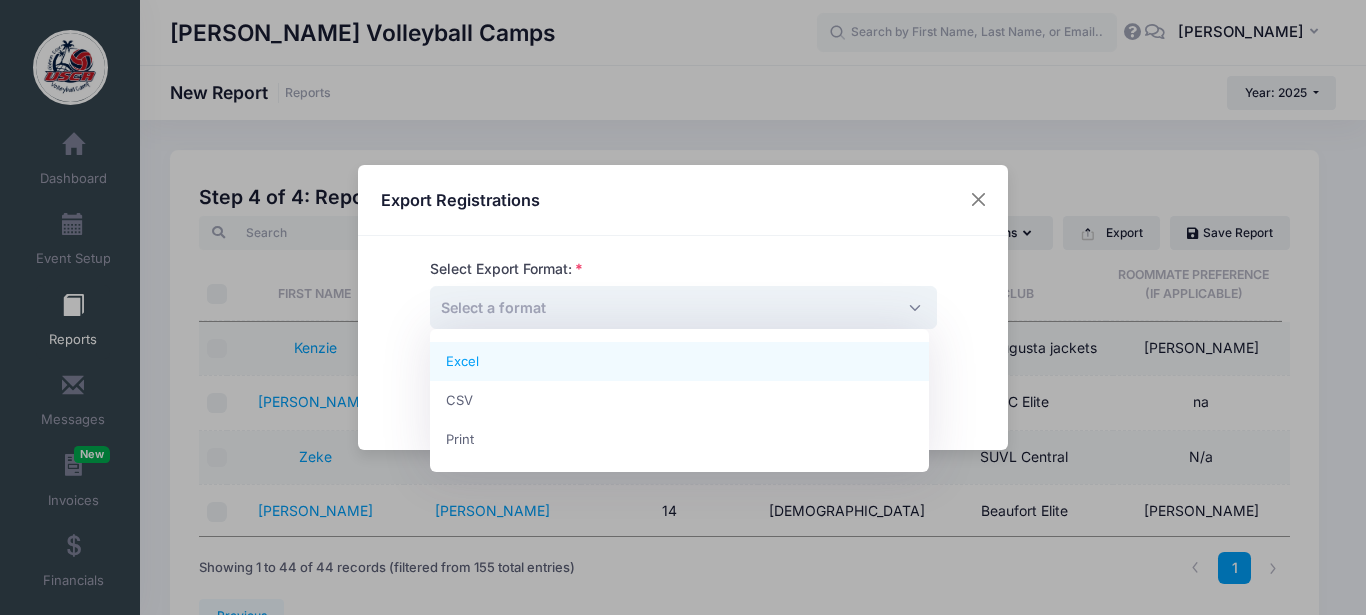 select on "excel" 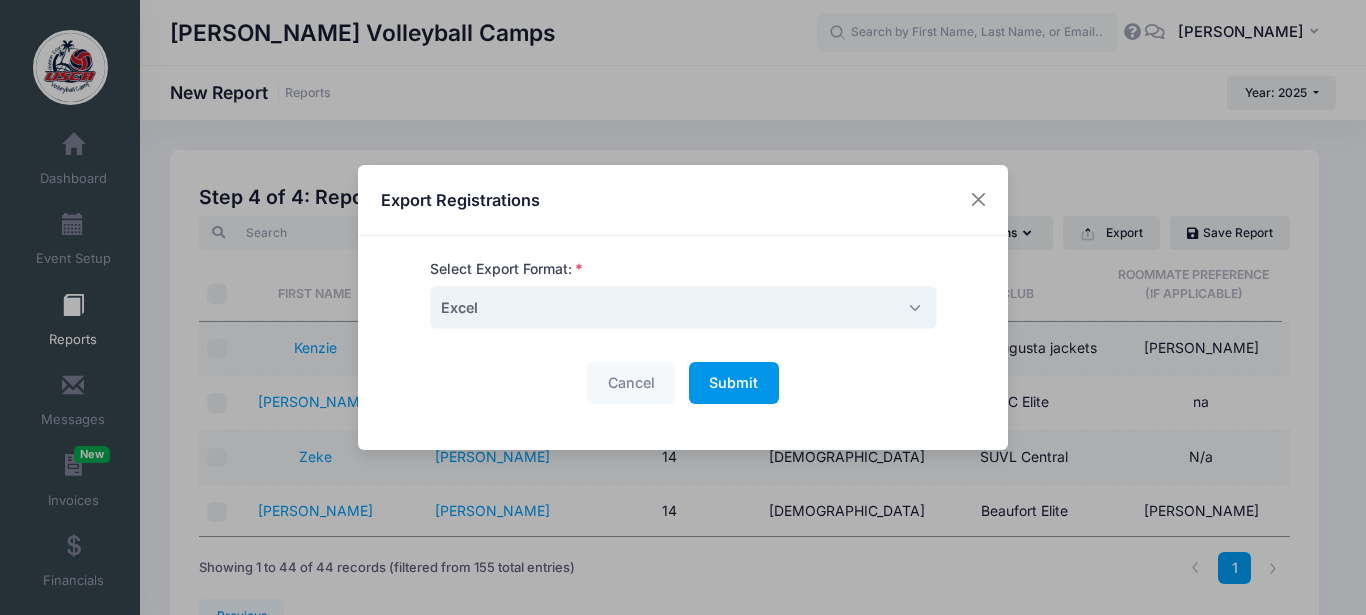 click on "Submit" at bounding box center (733, 382) 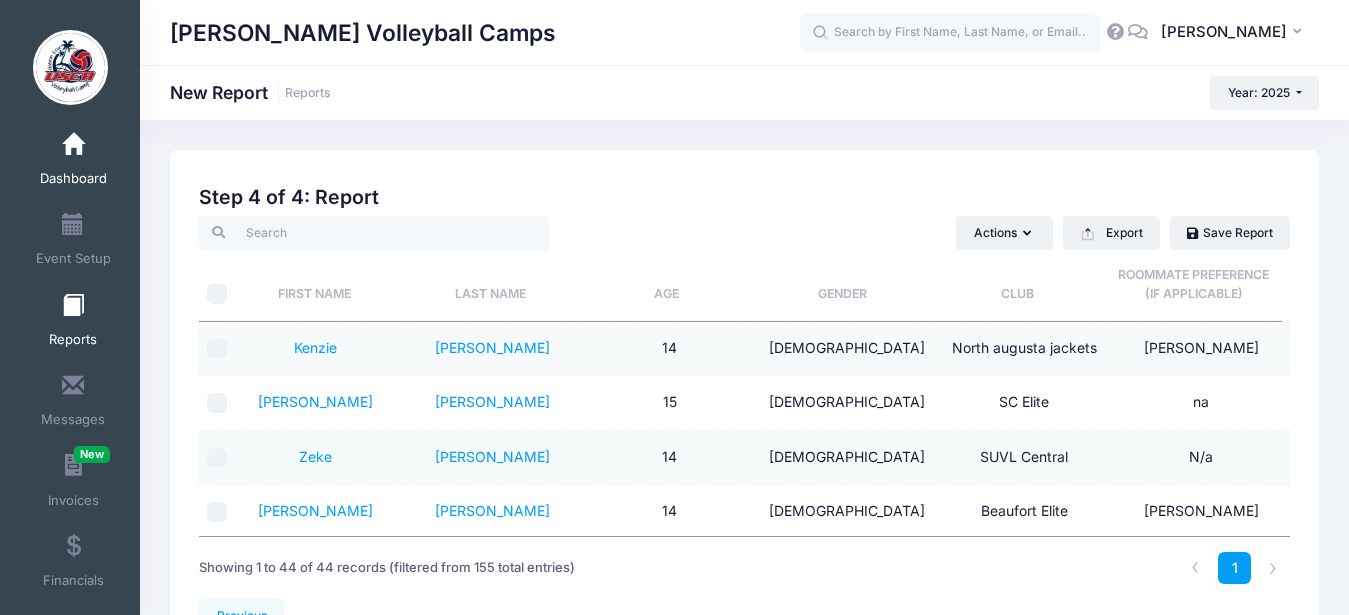 click at bounding box center [73, 145] 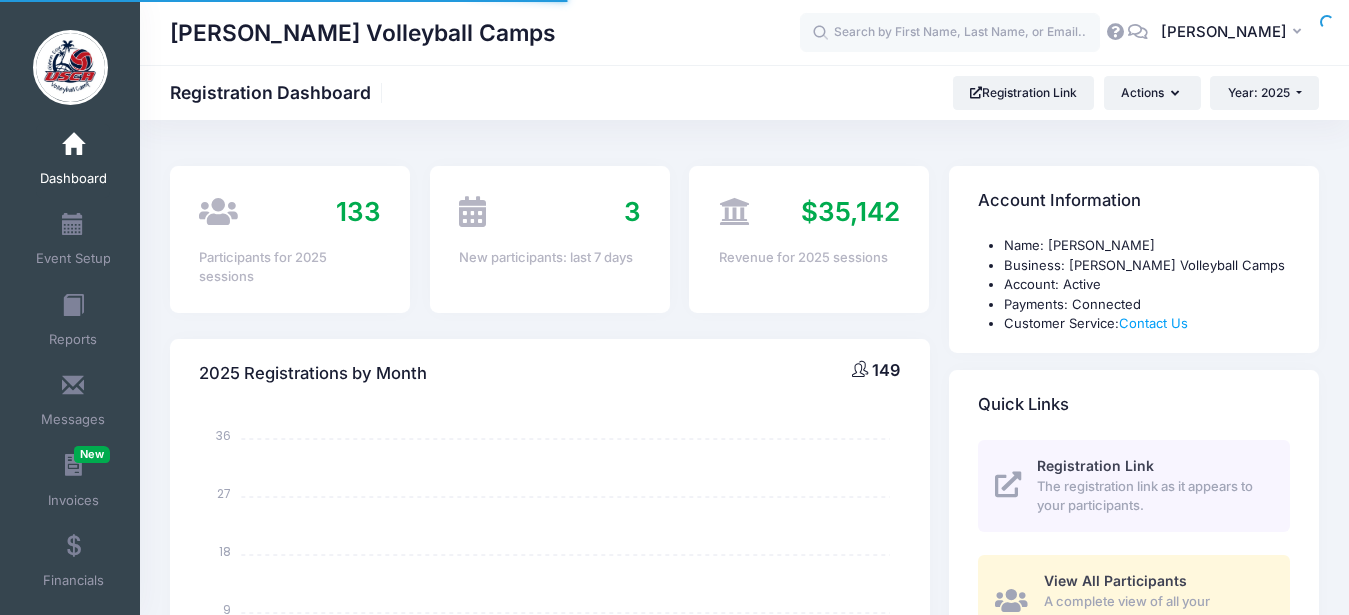 select 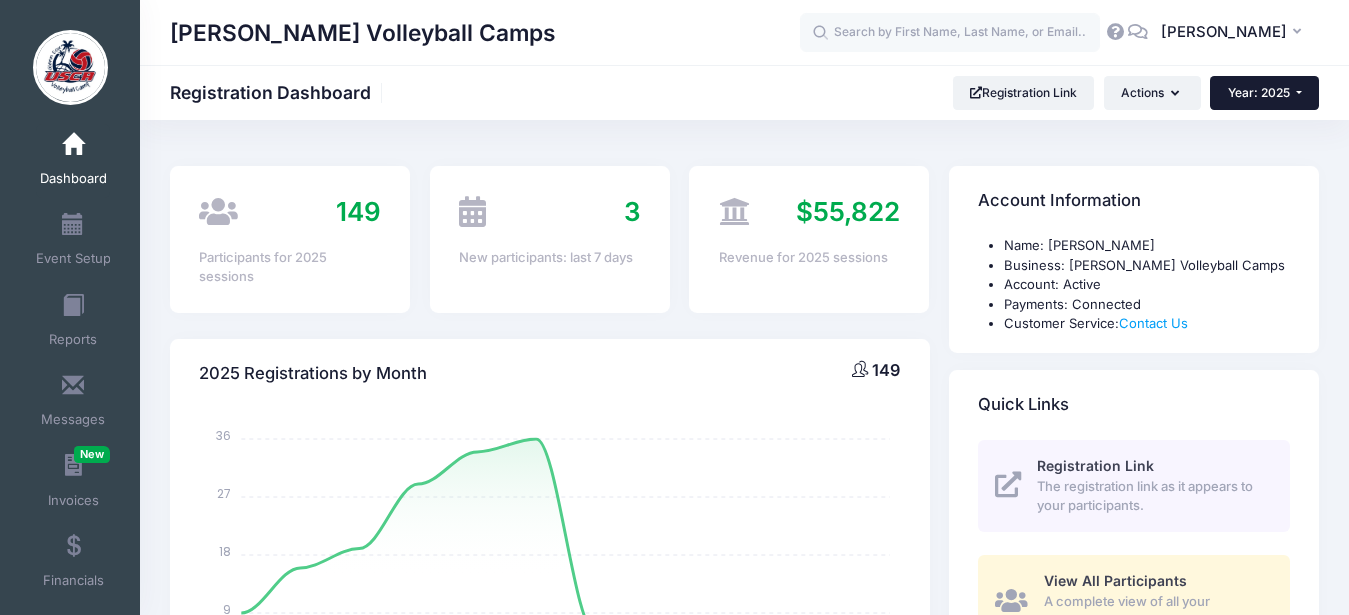click on "Year: 2025" at bounding box center (1259, 92) 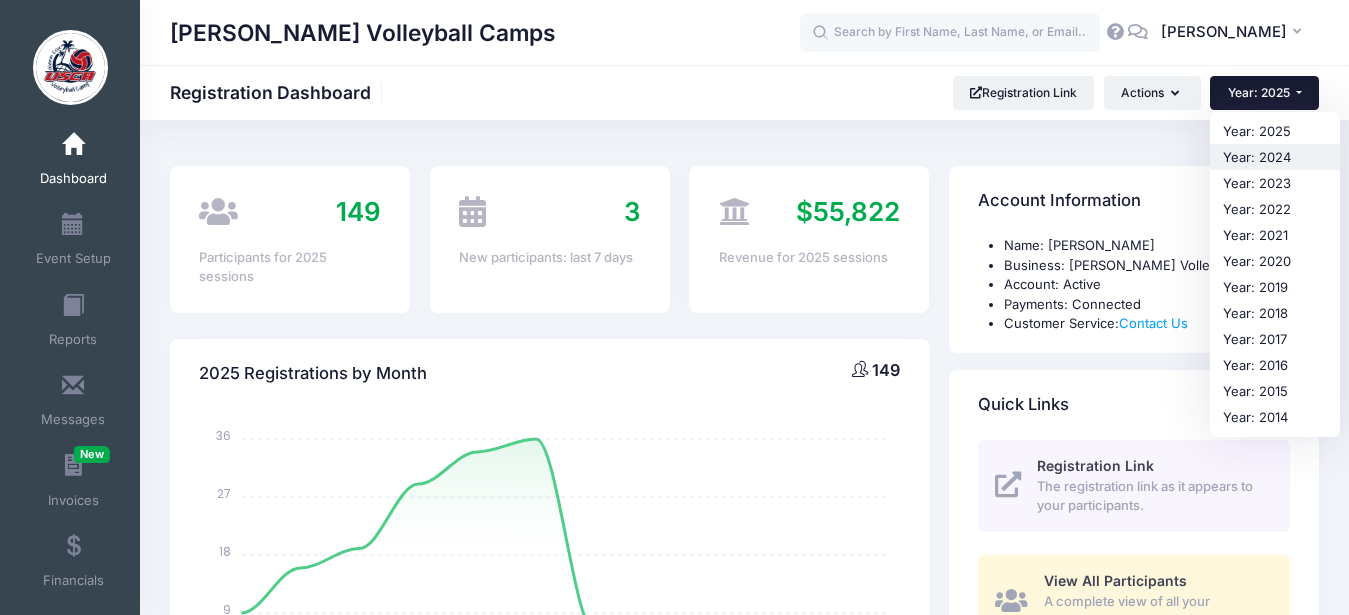 click on "Year: 2024" at bounding box center [1275, 157] 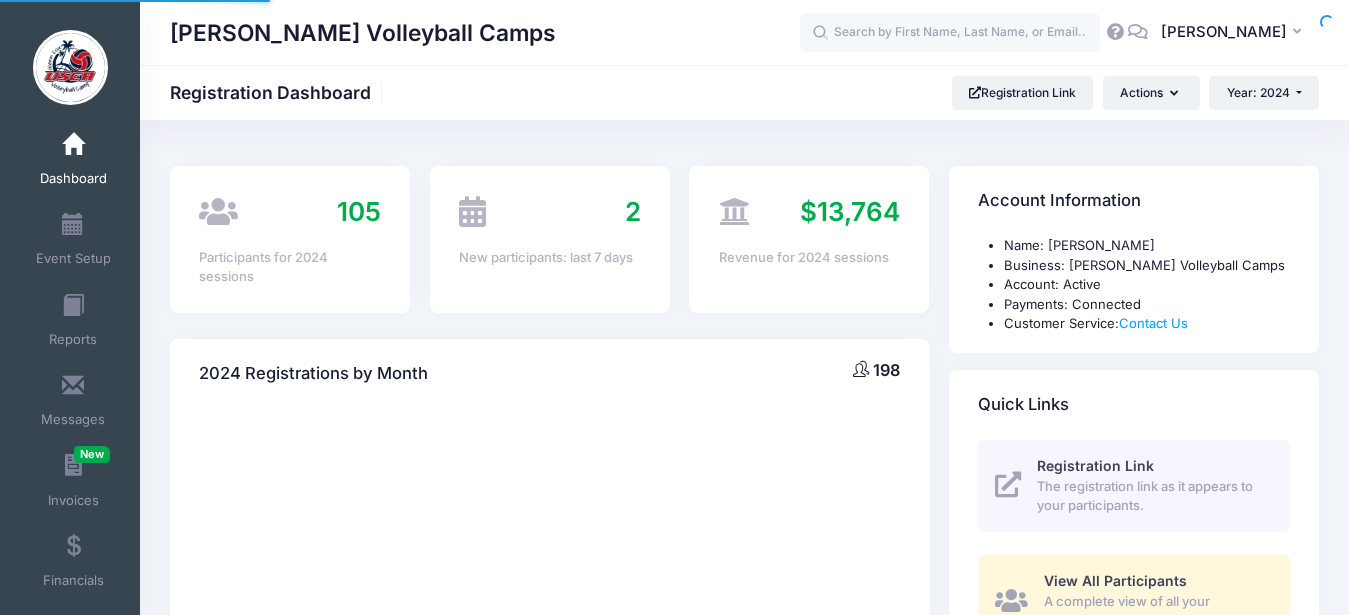select 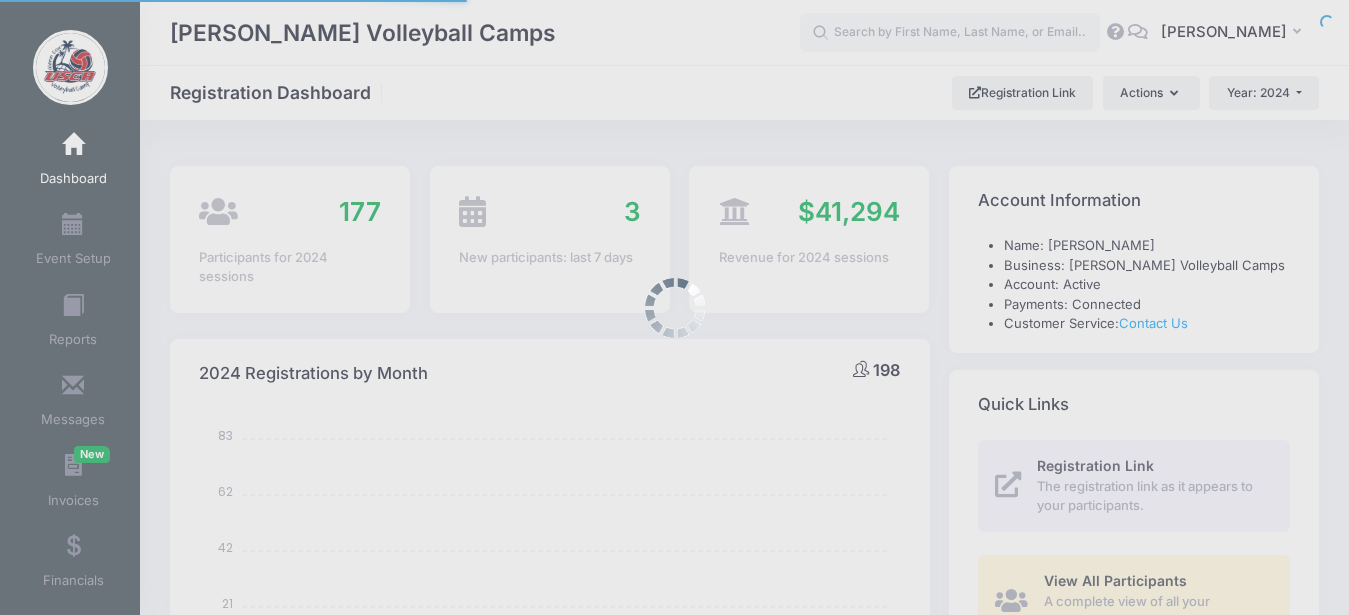 scroll, scrollTop: 0, scrollLeft: 0, axis: both 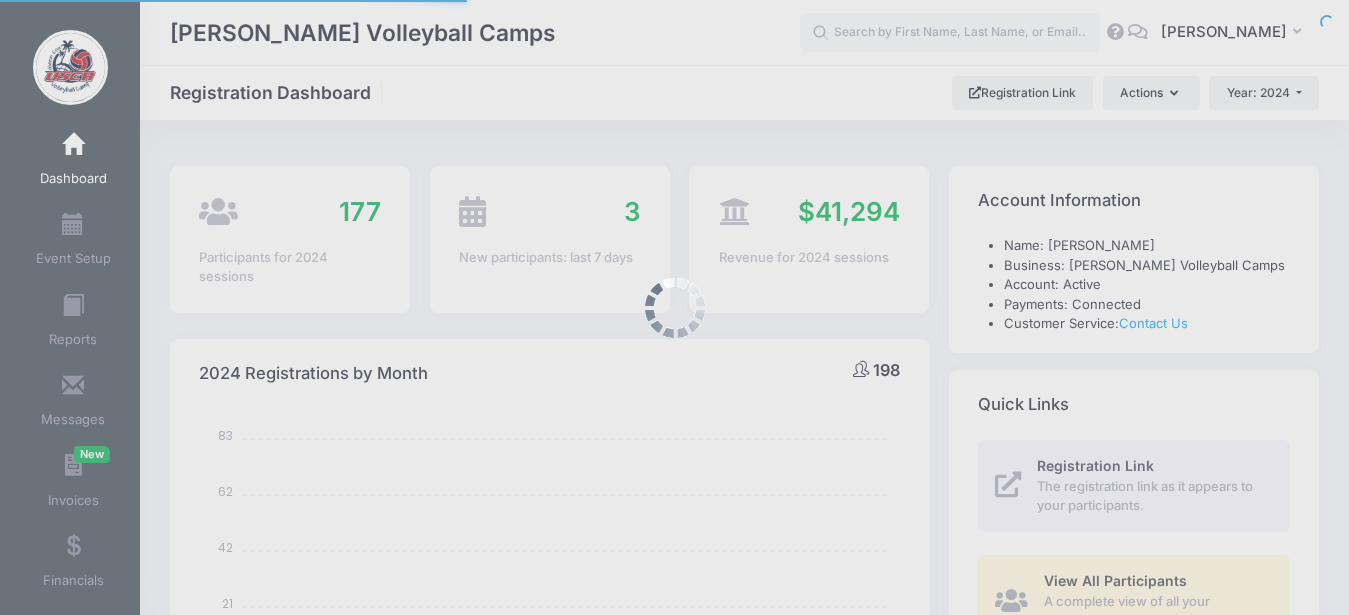 click at bounding box center [674, 307] 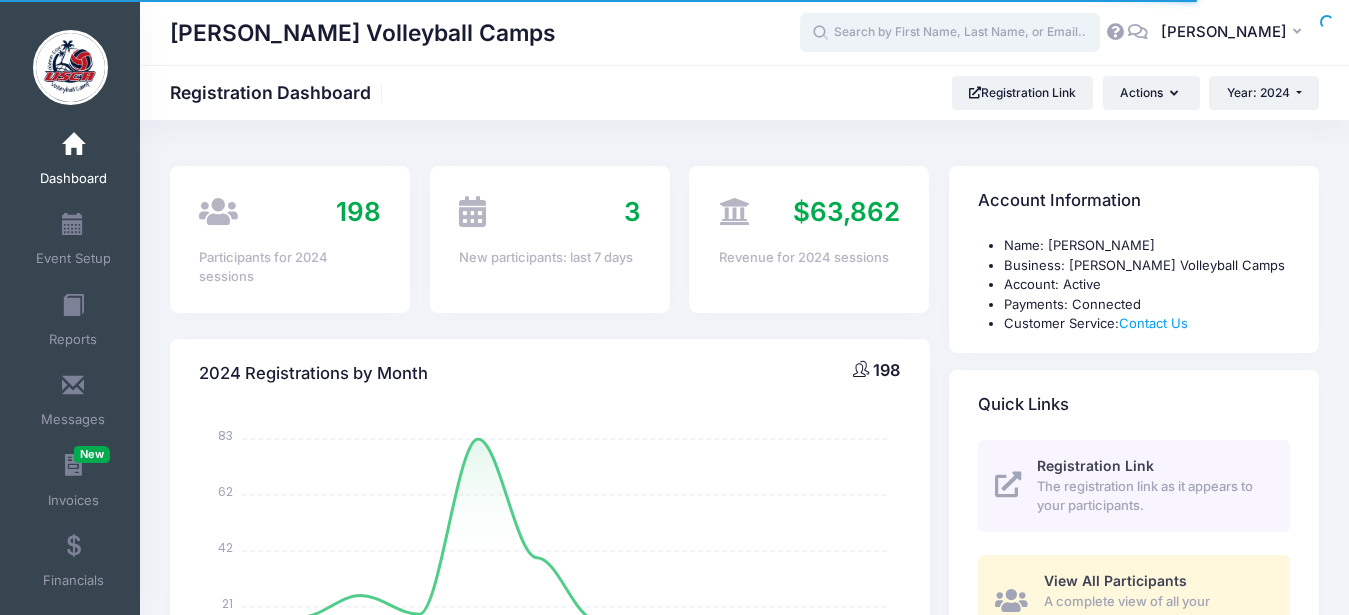 click at bounding box center [950, 33] 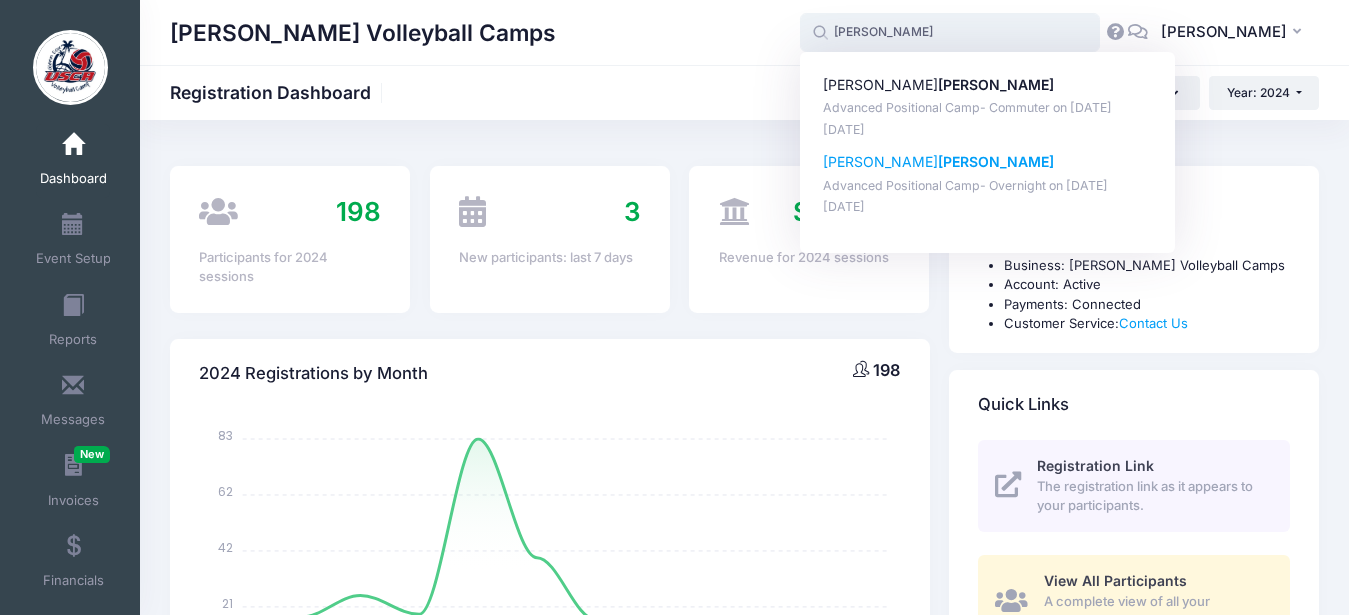 click on "[PERSON_NAME]" at bounding box center (996, 161) 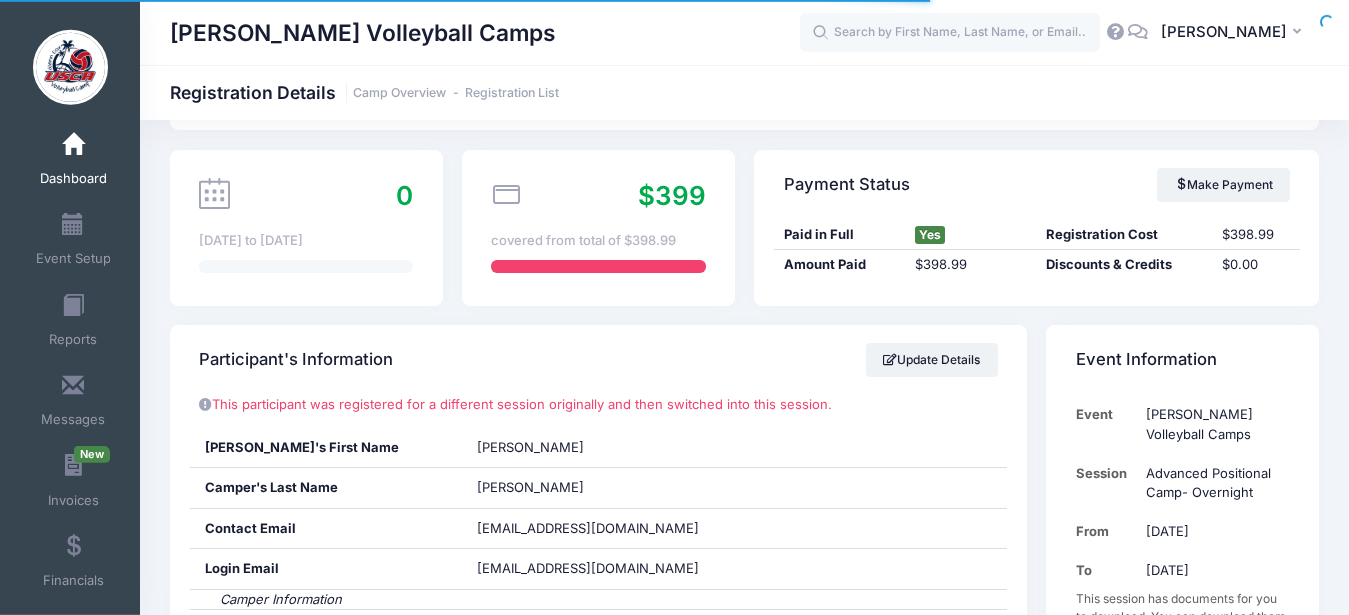 scroll, scrollTop: 0, scrollLeft: 0, axis: both 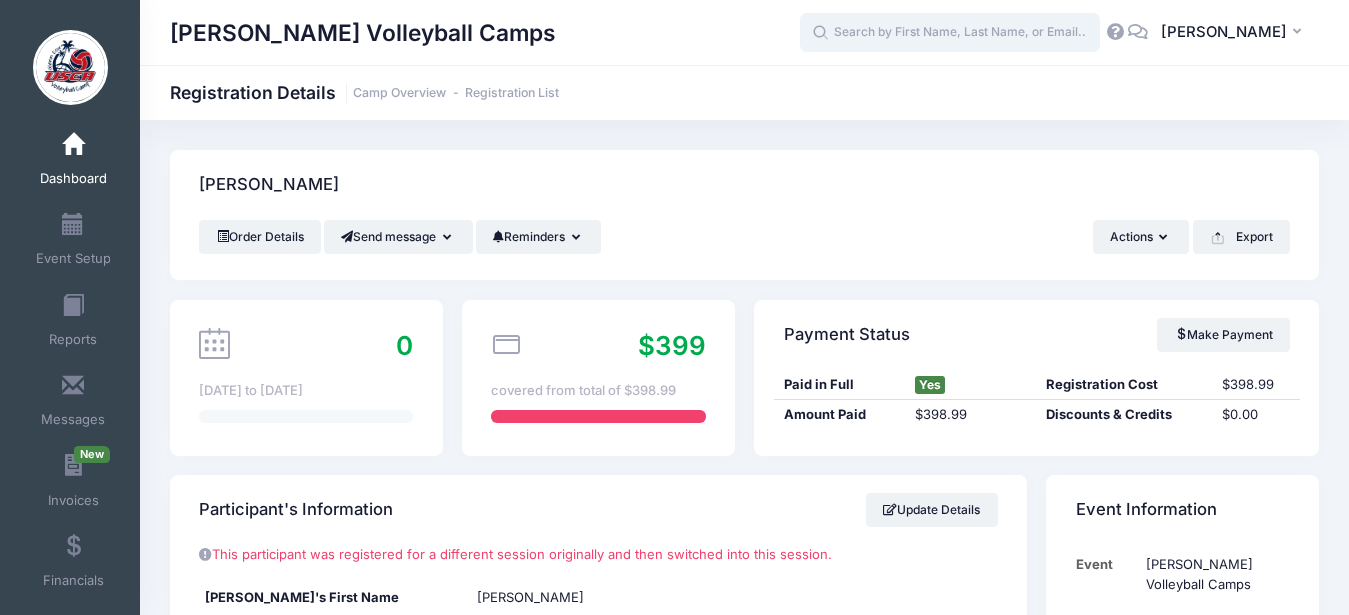 click at bounding box center [950, 33] 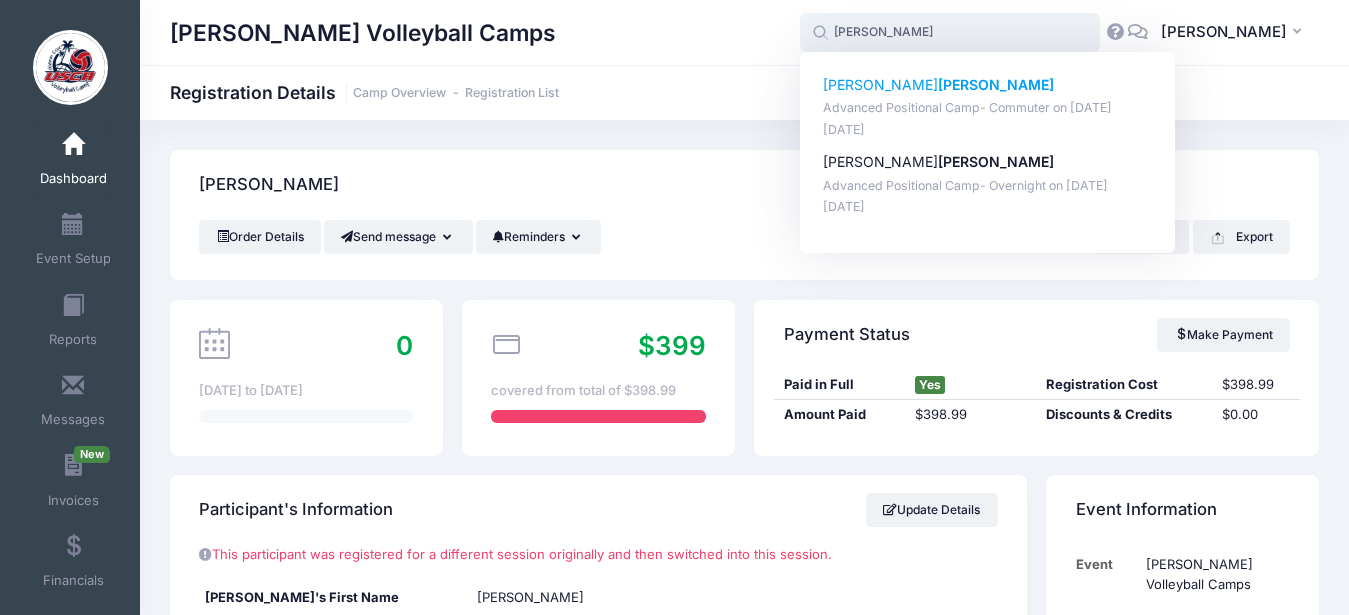 click on "[PERSON_NAME]" at bounding box center [996, 84] 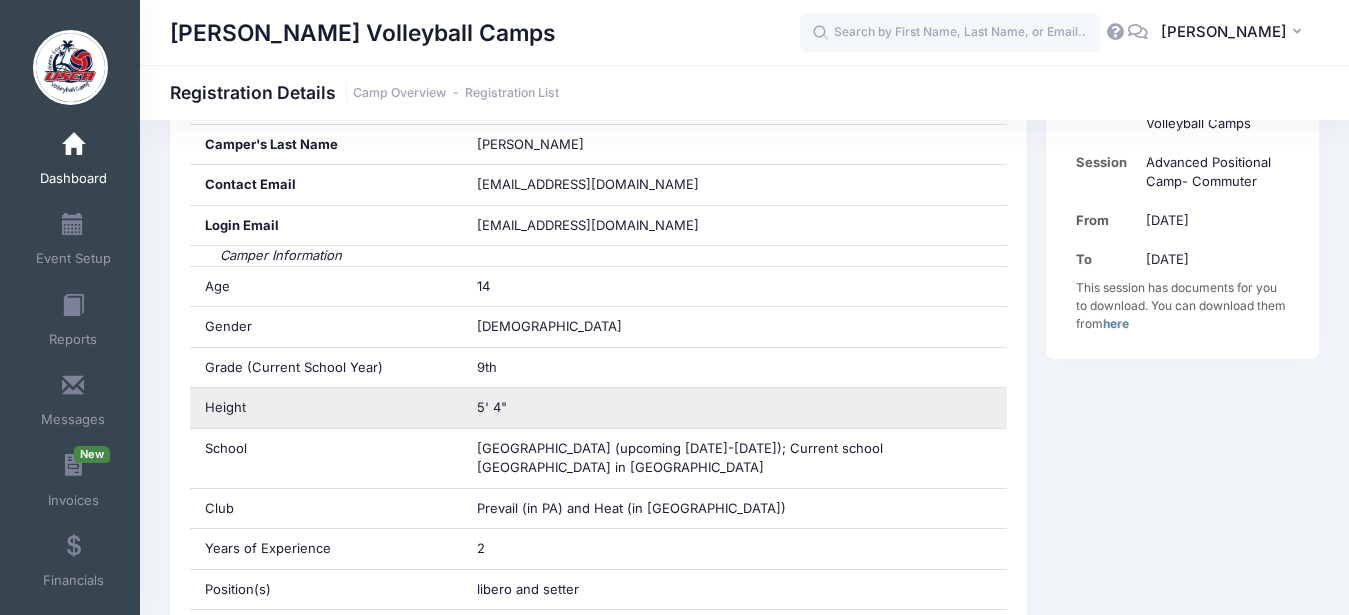 scroll, scrollTop: 0, scrollLeft: 0, axis: both 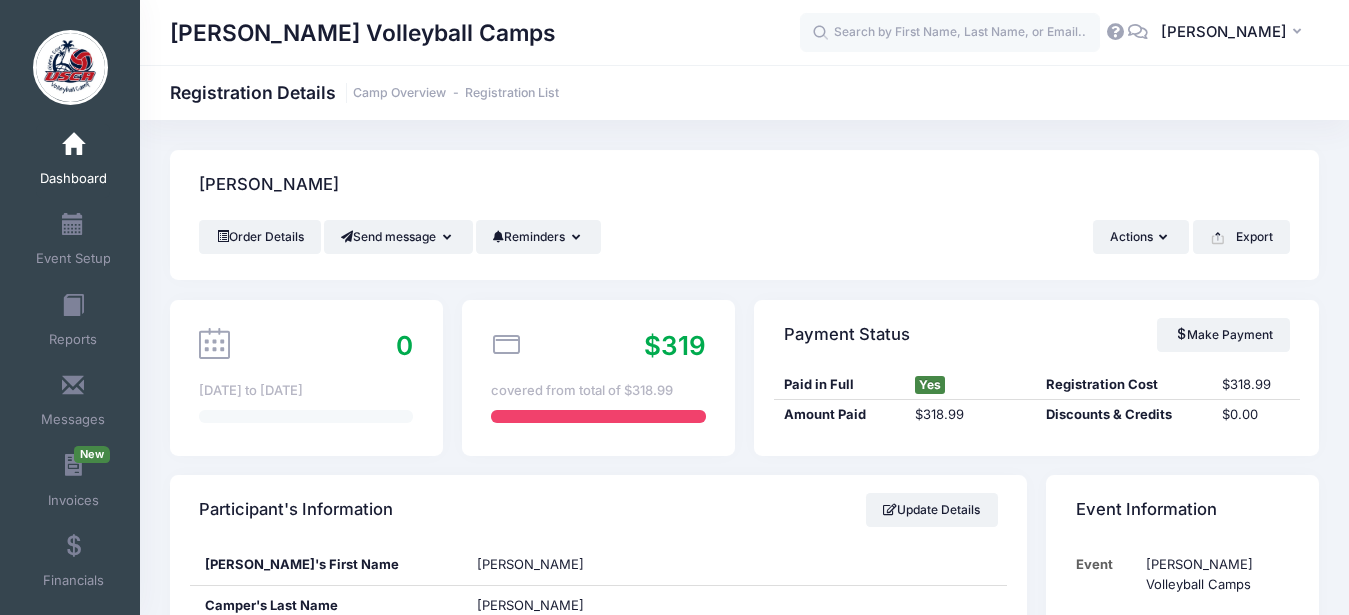 click on "Dashboard" at bounding box center (73, 161) 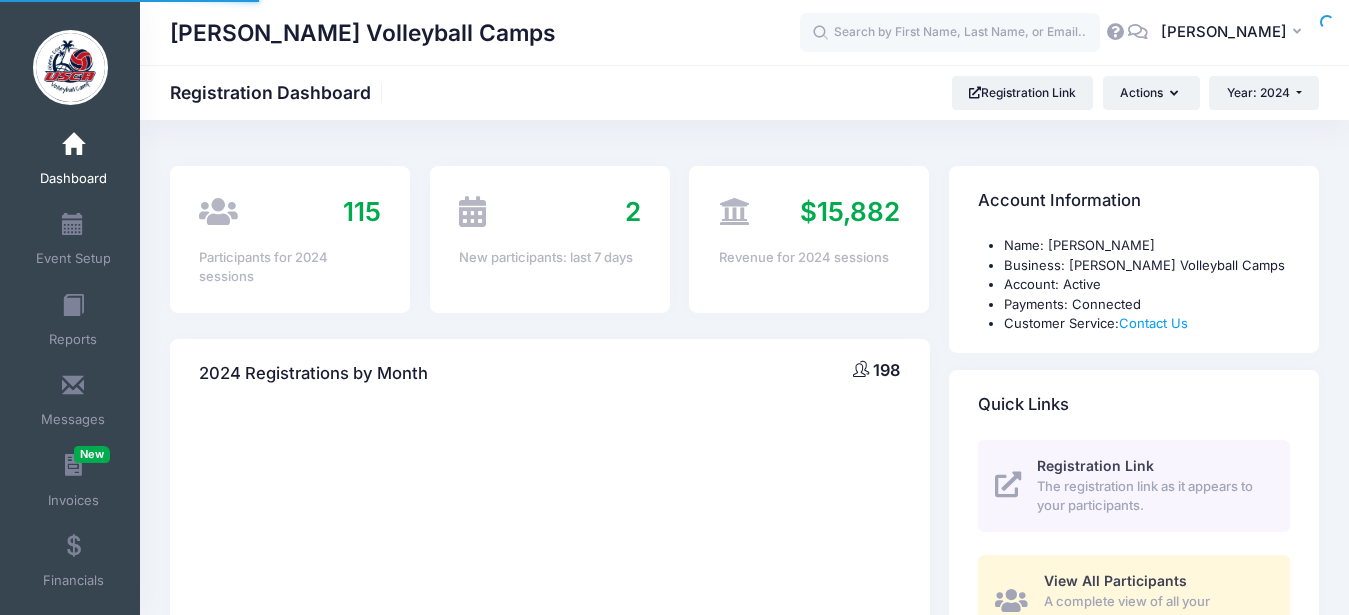 select 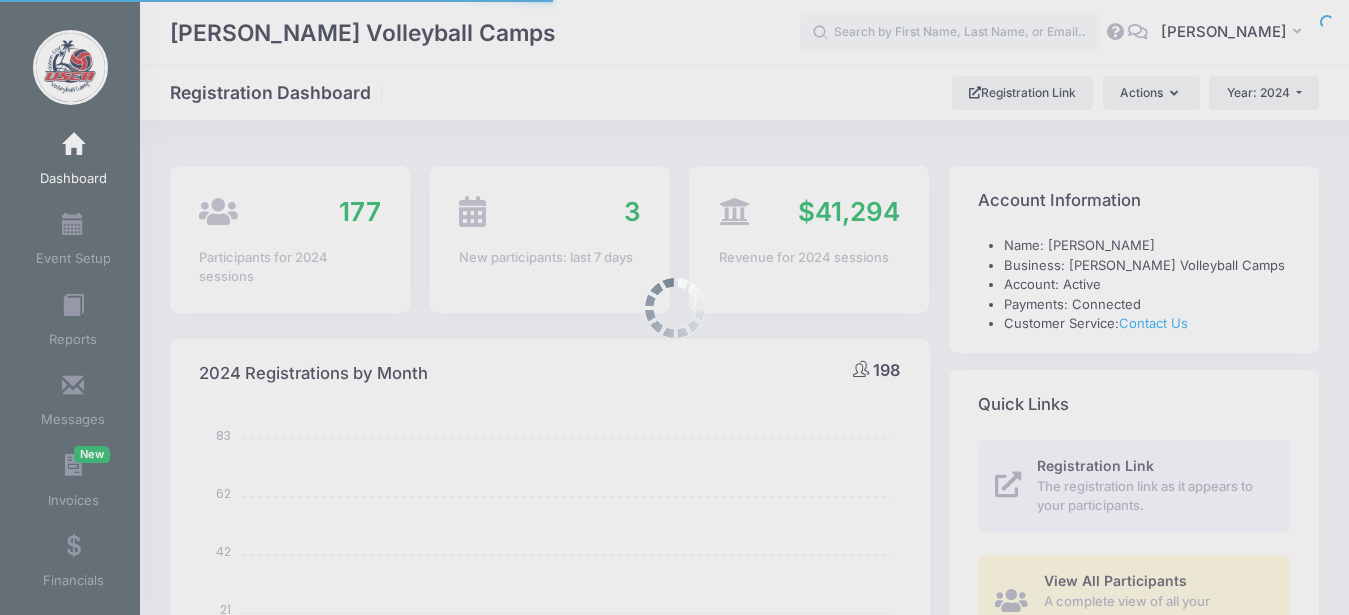 scroll, scrollTop: 0, scrollLeft: 0, axis: both 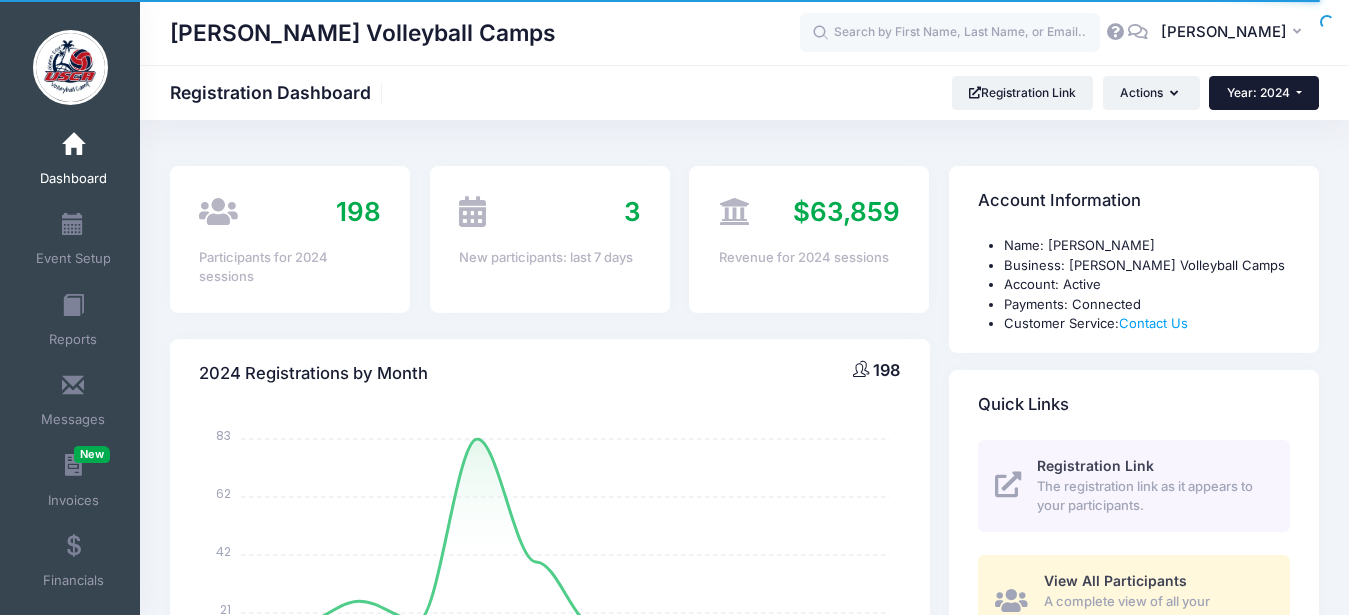click on "Year: 2024" at bounding box center (1264, 93) 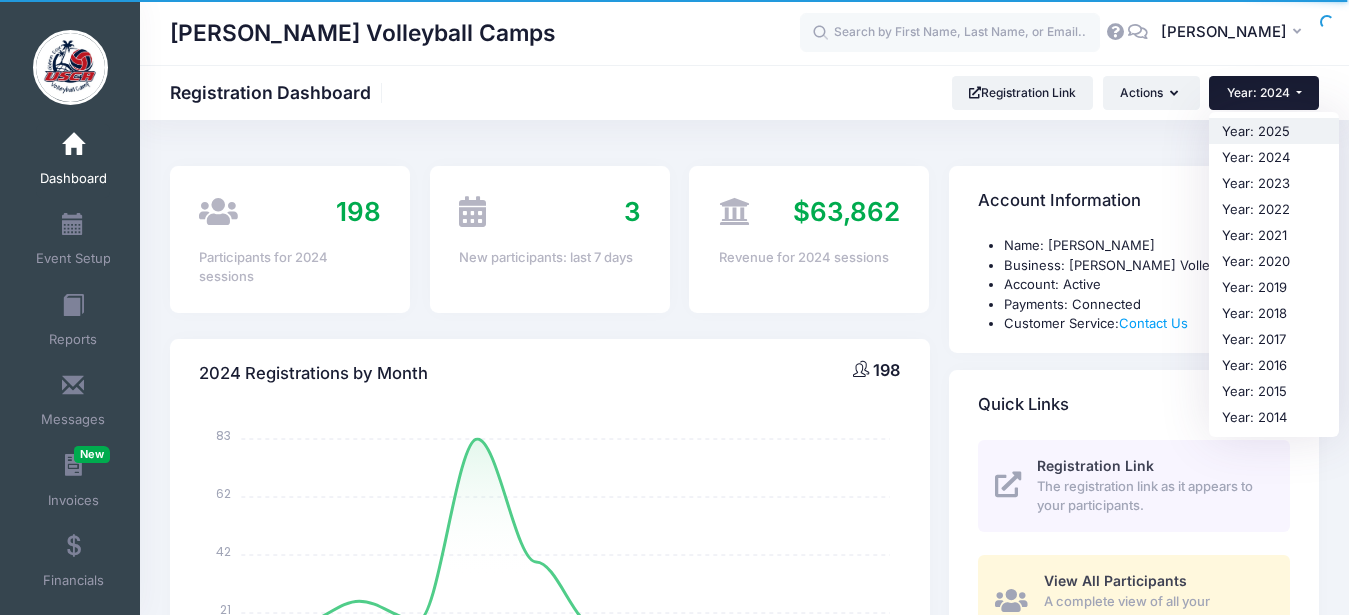 click on "Year: 2025" at bounding box center [1274, 131] 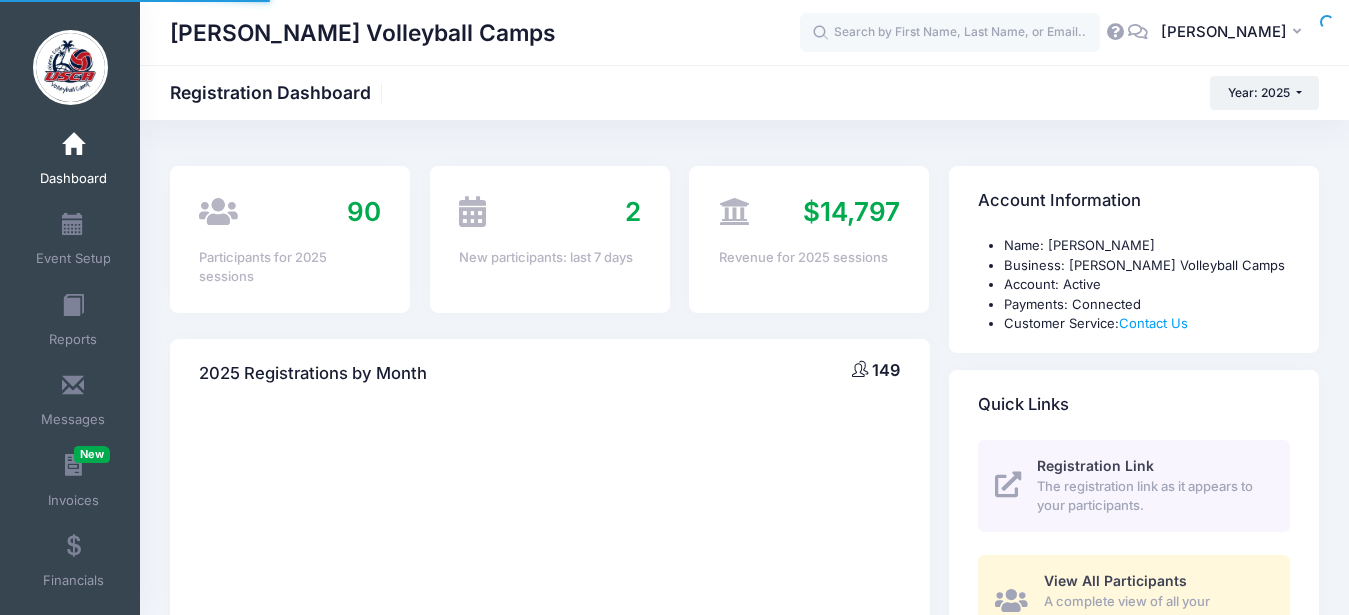 select 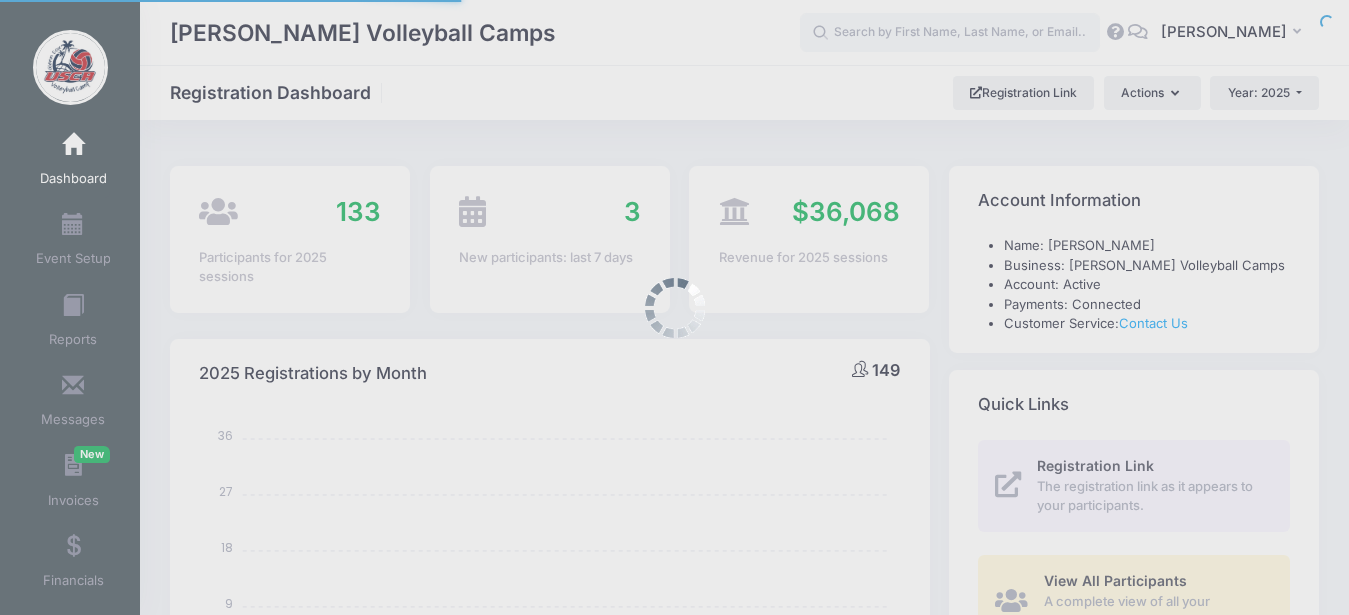 scroll, scrollTop: 0, scrollLeft: 0, axis: both 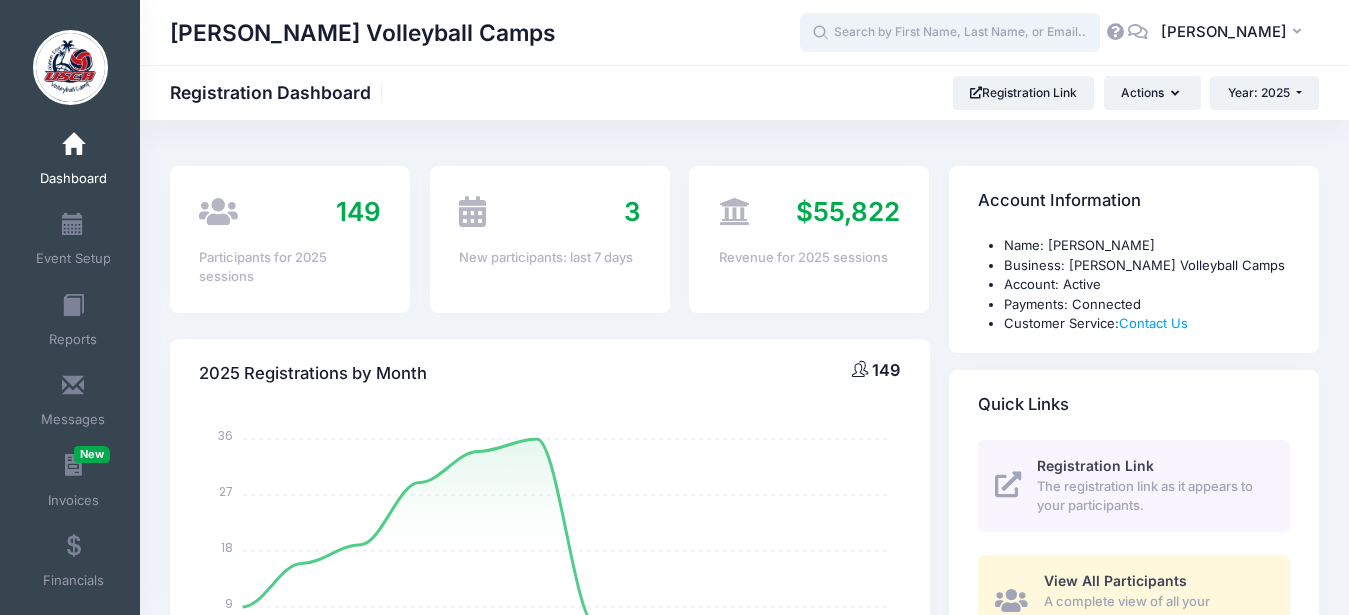 click at bounding box center (950, 33) 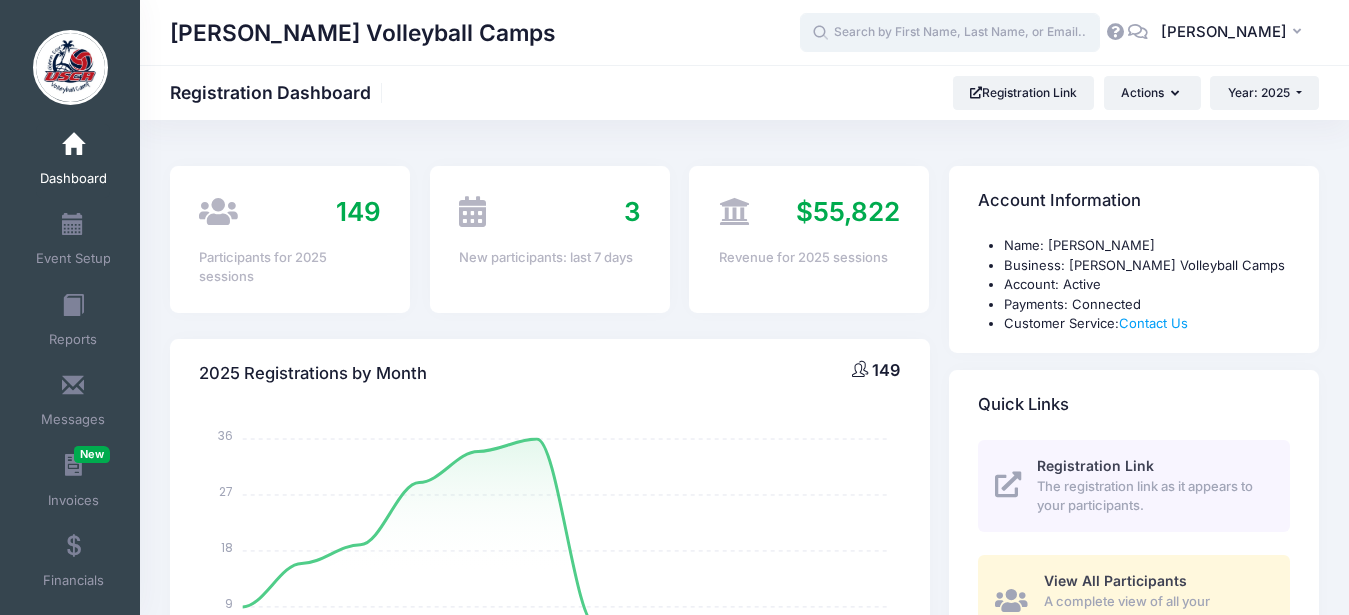 paste on "Kovalchick" 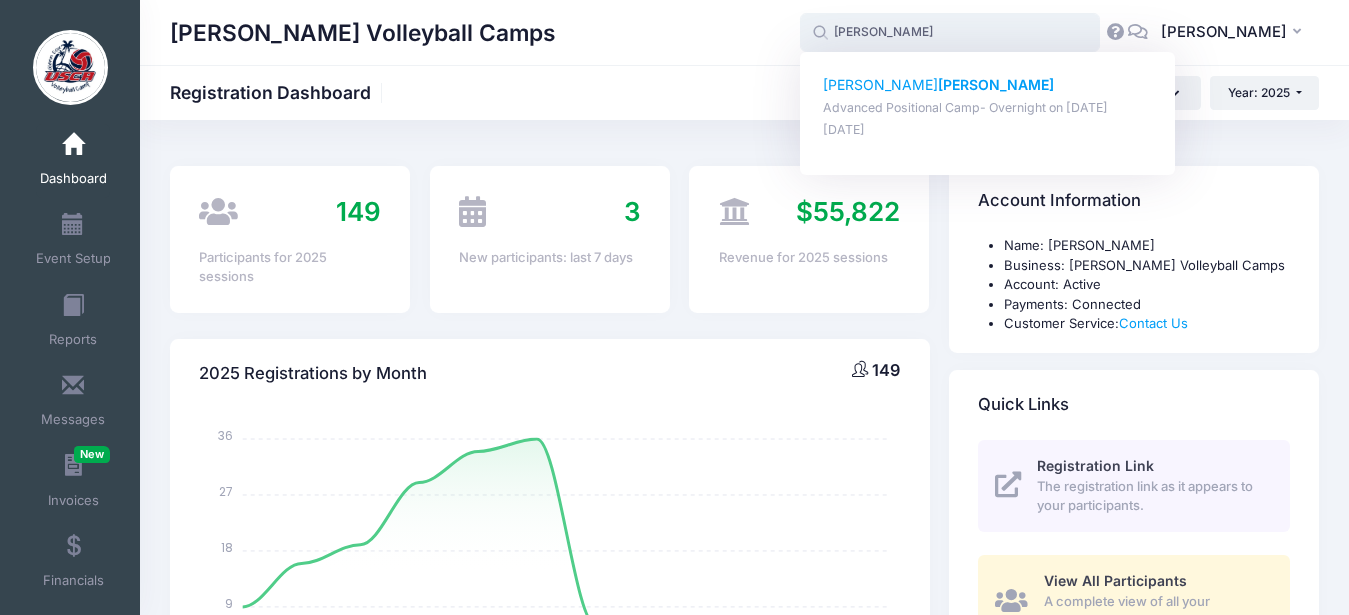 click on "McKenna  Kovalchick" at bounding box center (988, 85) 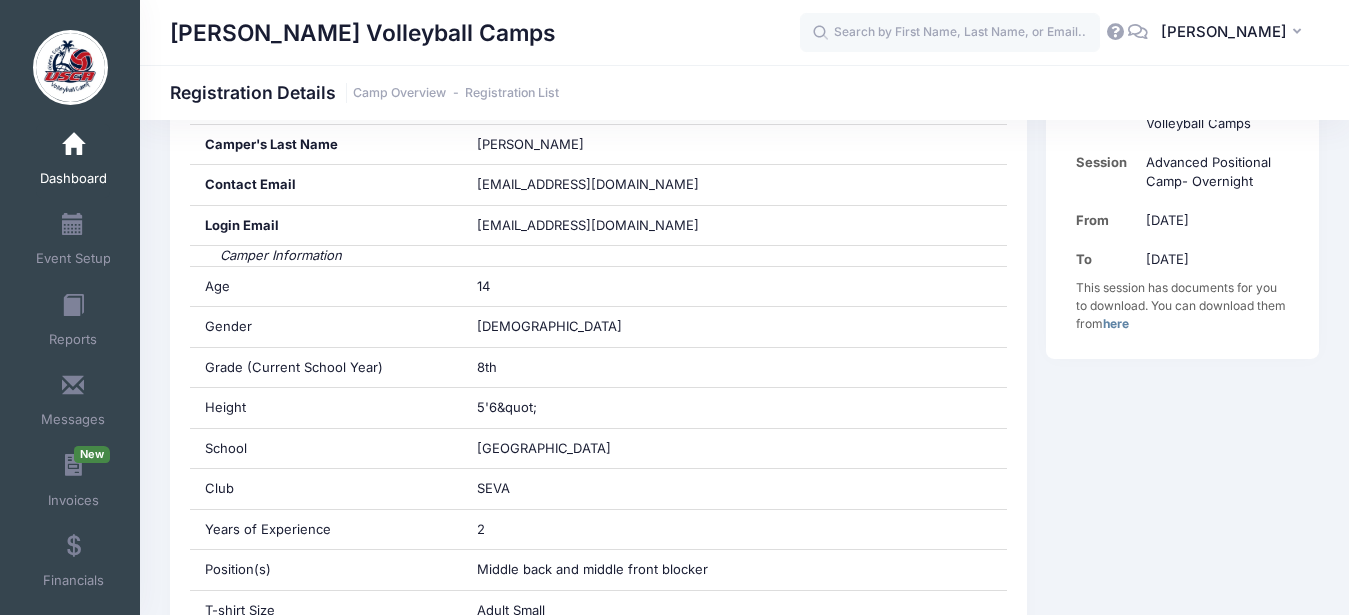 scroll, scrollTop: 0, scrollLeft: 0, axis: both 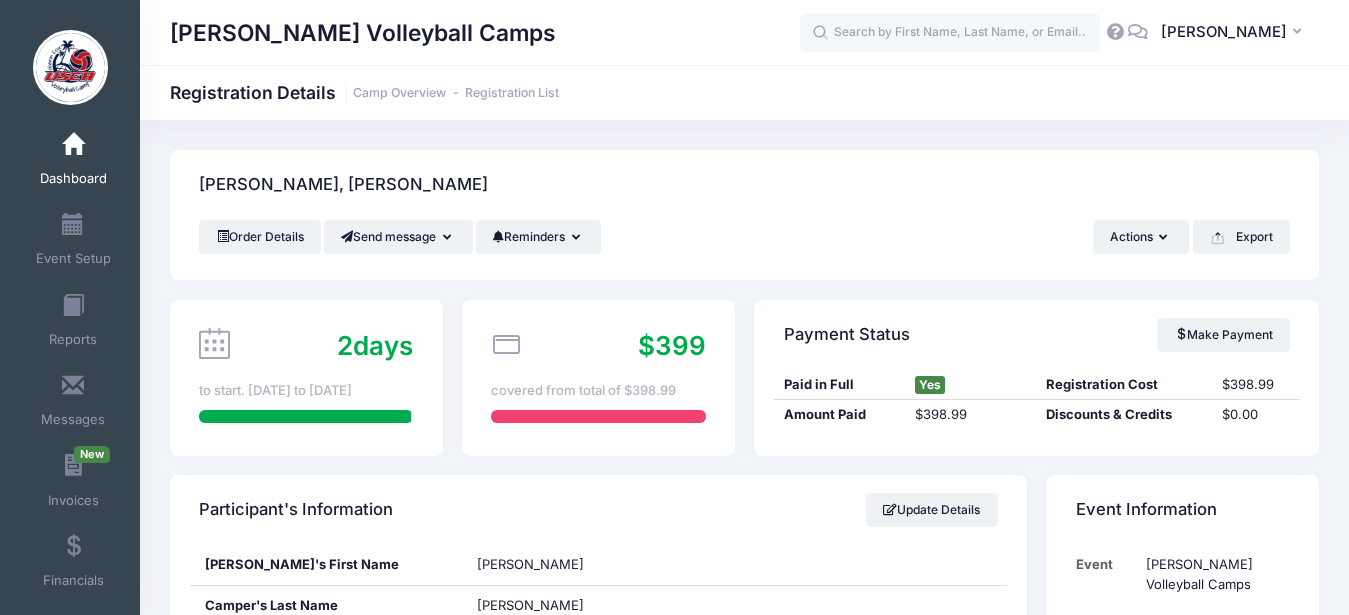 click at bounding box center (73, 145) 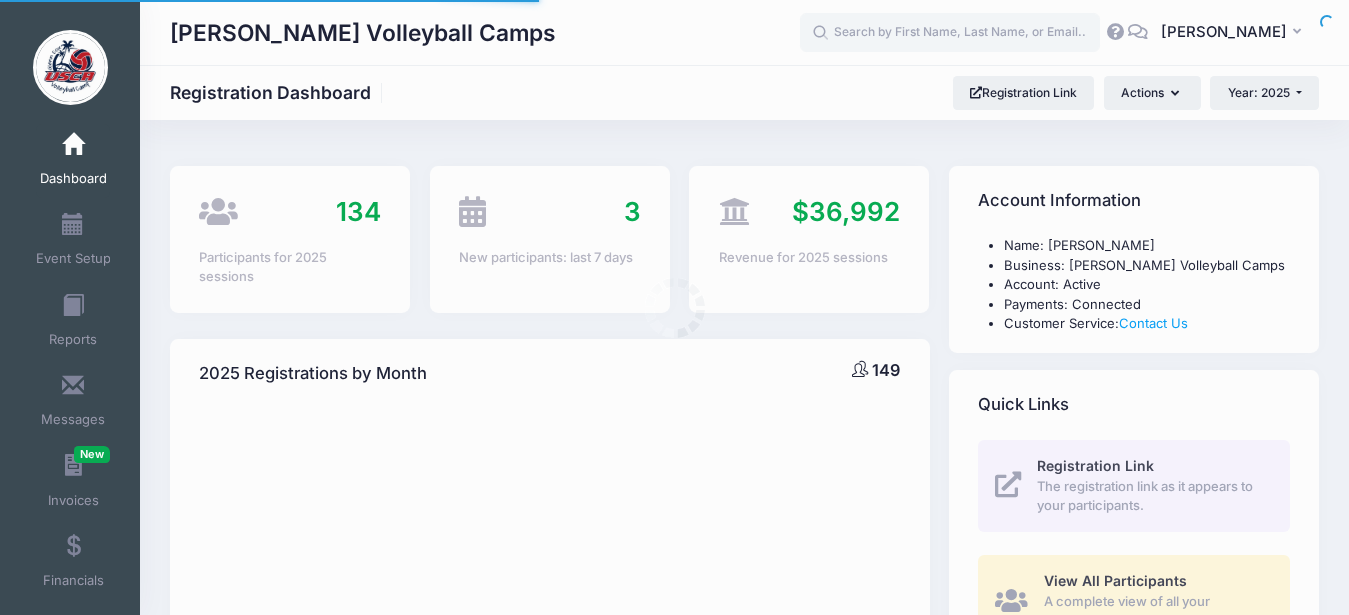 select 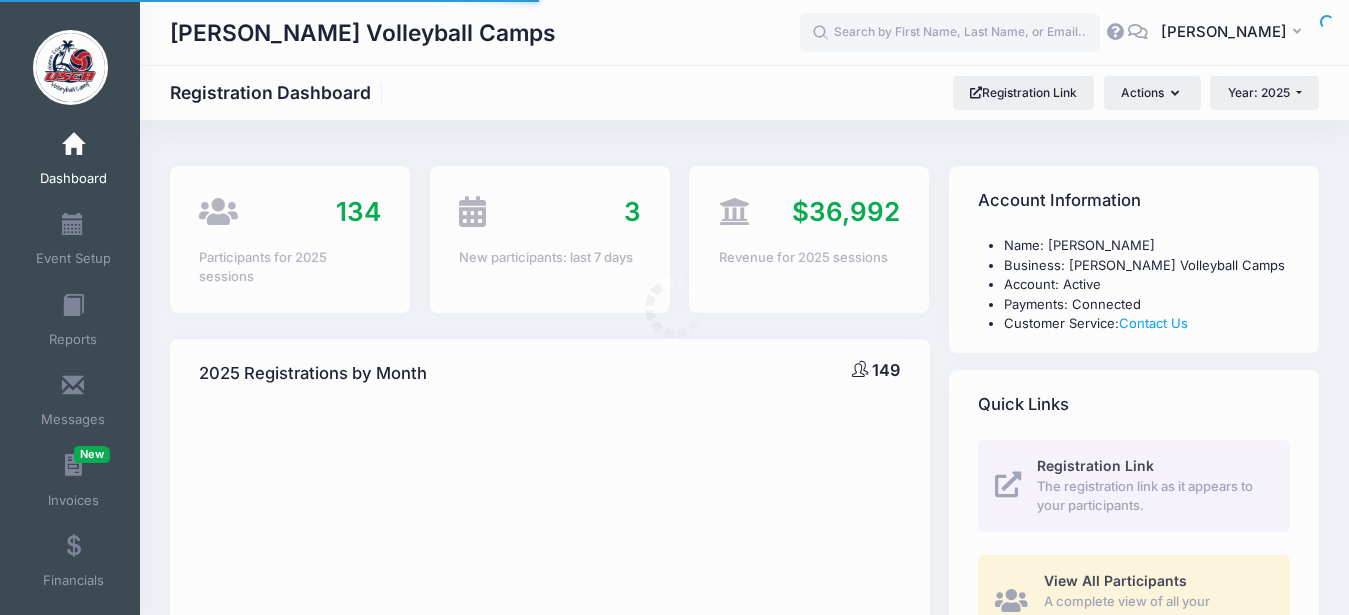 scroll, scrollTop: 0, scrollLeft: 0, axis: both 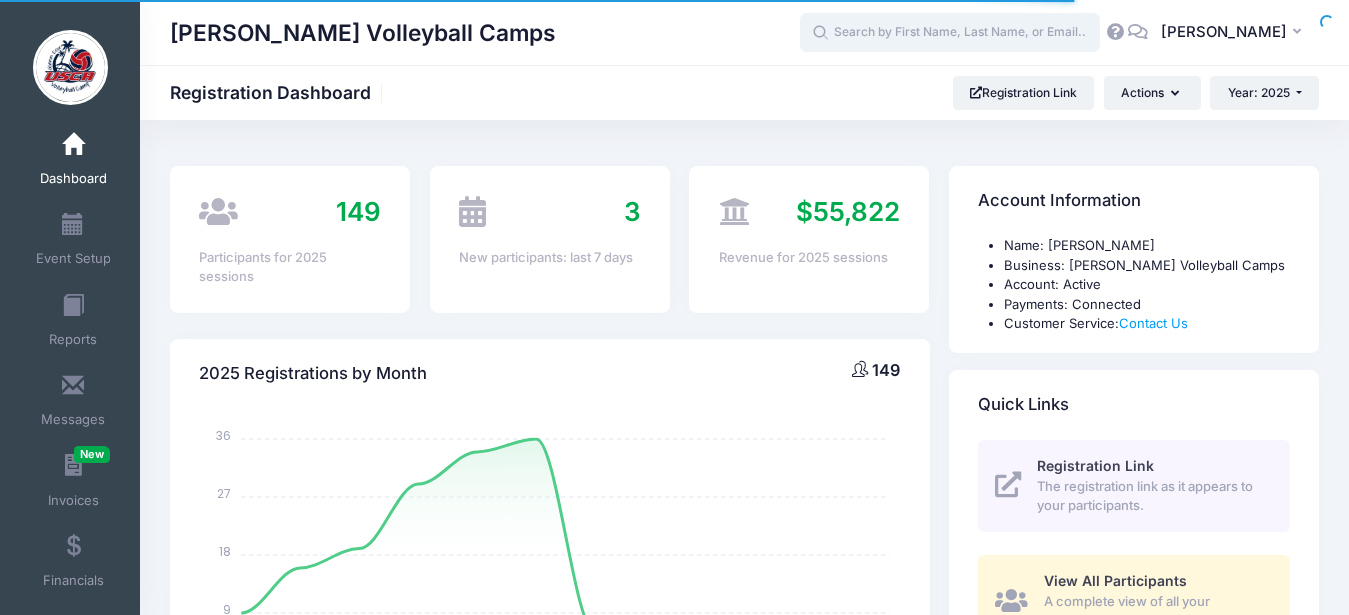 click at bounding box center [950, 33] 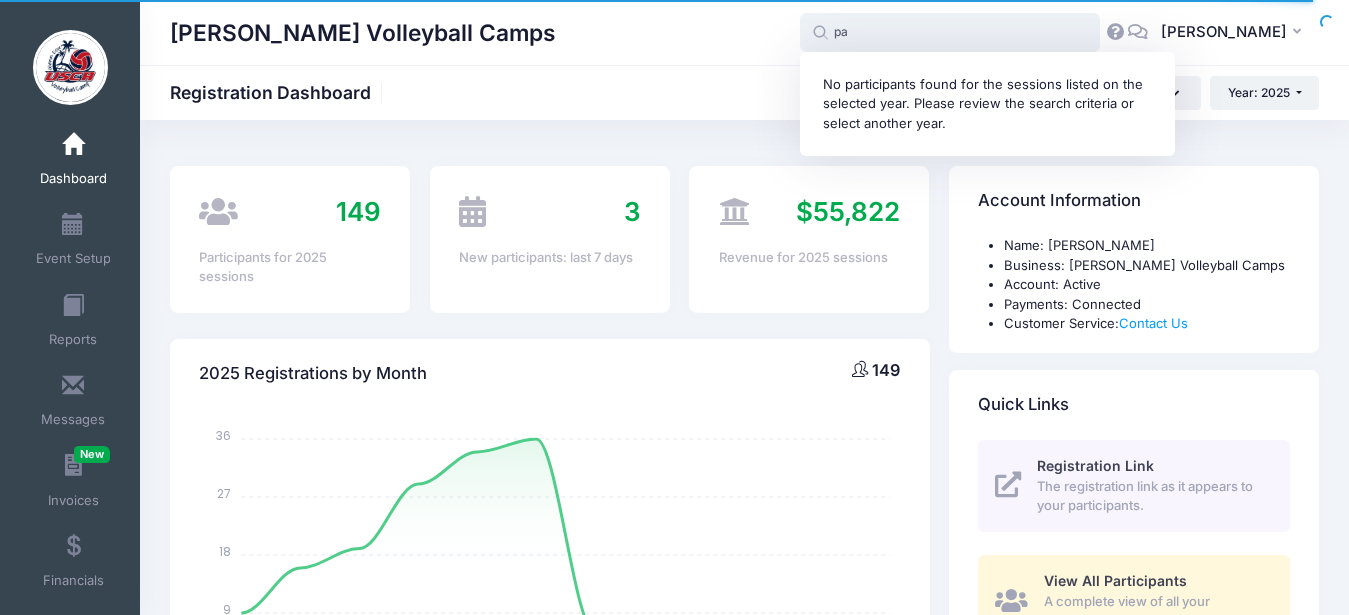 type on "p" 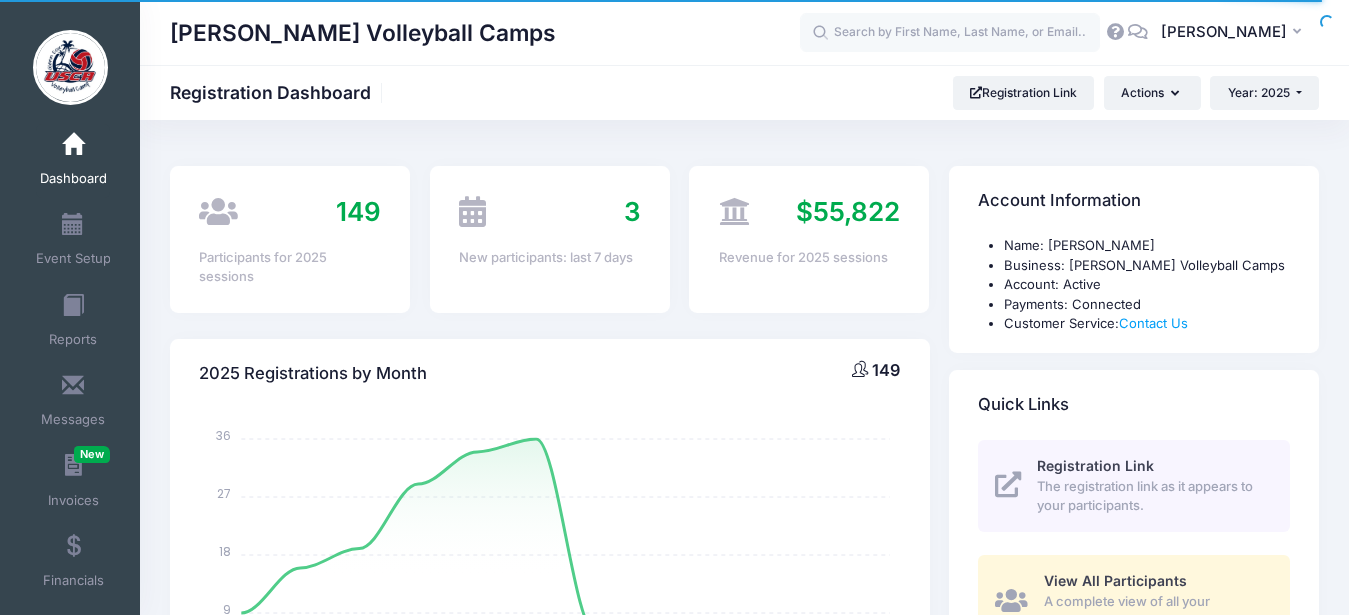 click on "[PERSON_NAME] Volleyball Camps" at bounding box center [485, 33] 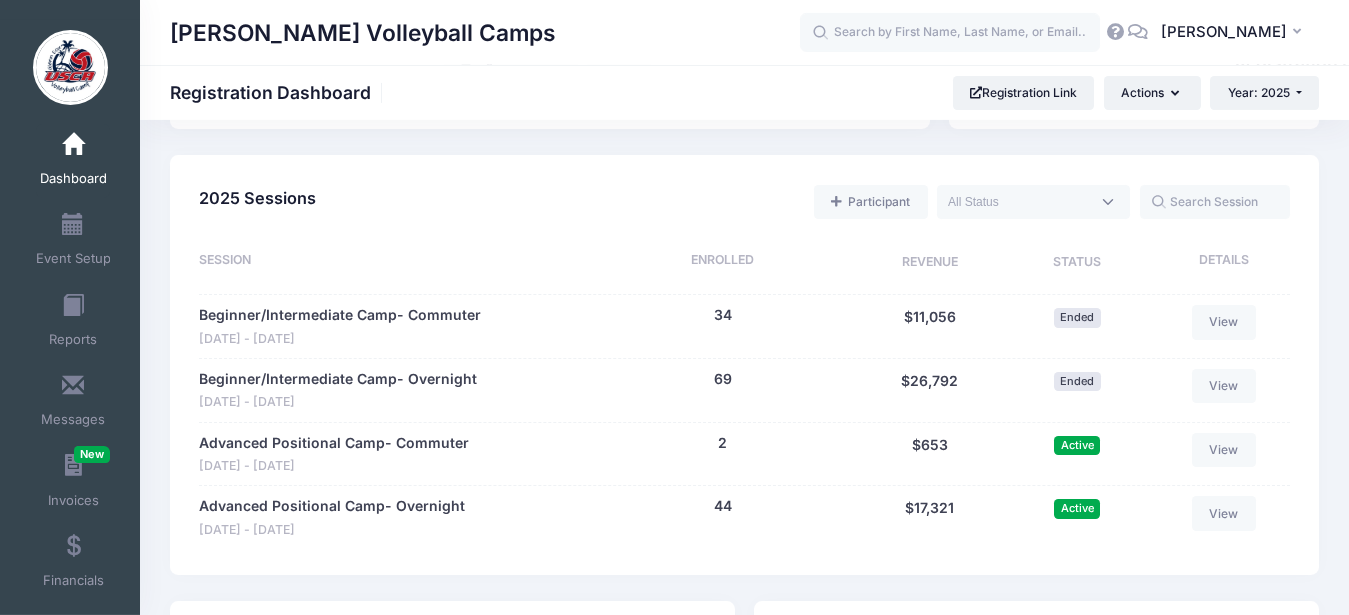 scroll, scrollTop: 922, scrollLeft: 0, axis: vertical 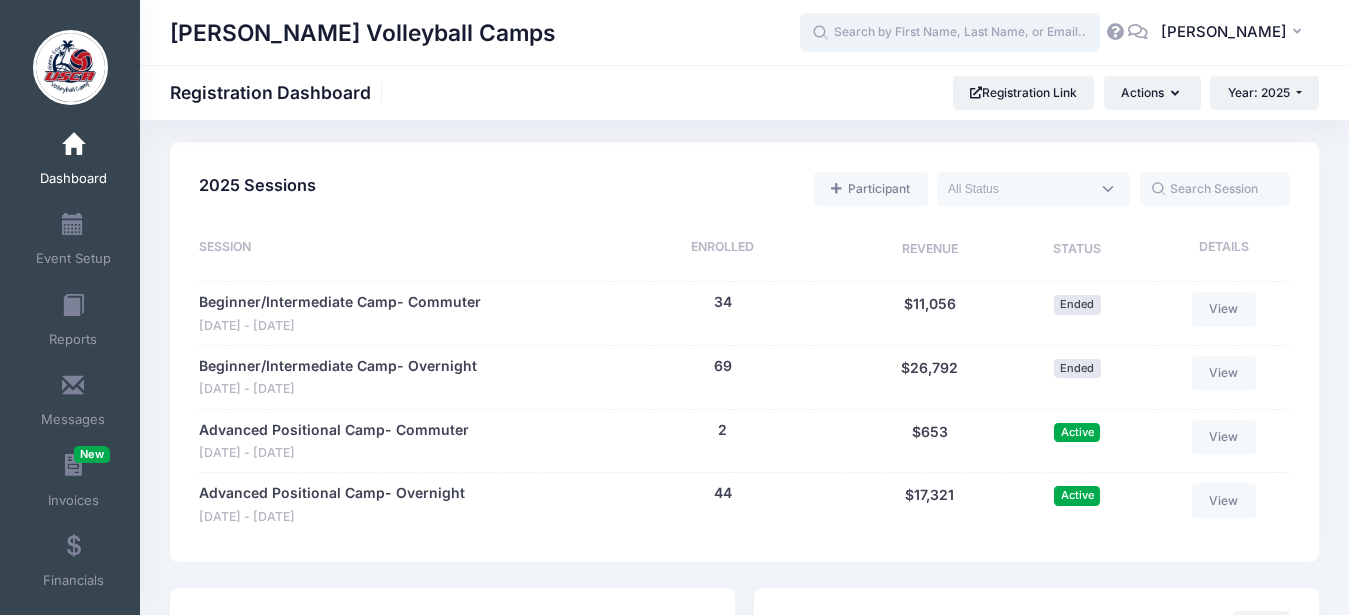 click at bounding box center [950, 33] 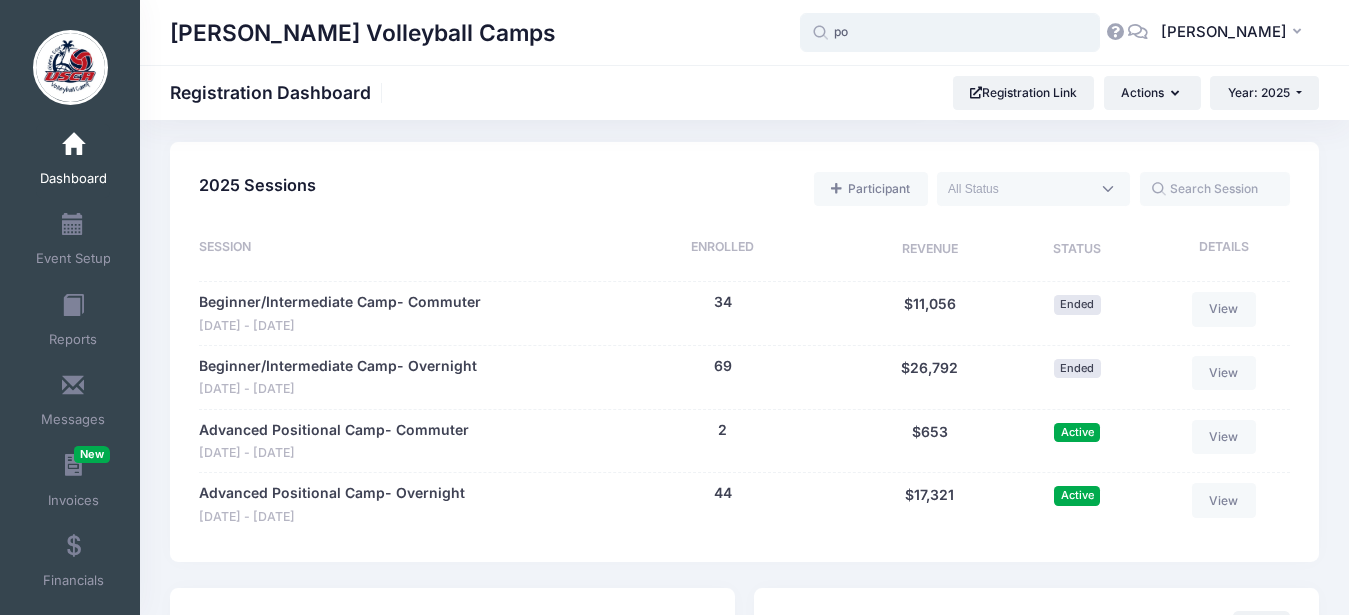 type on "p" 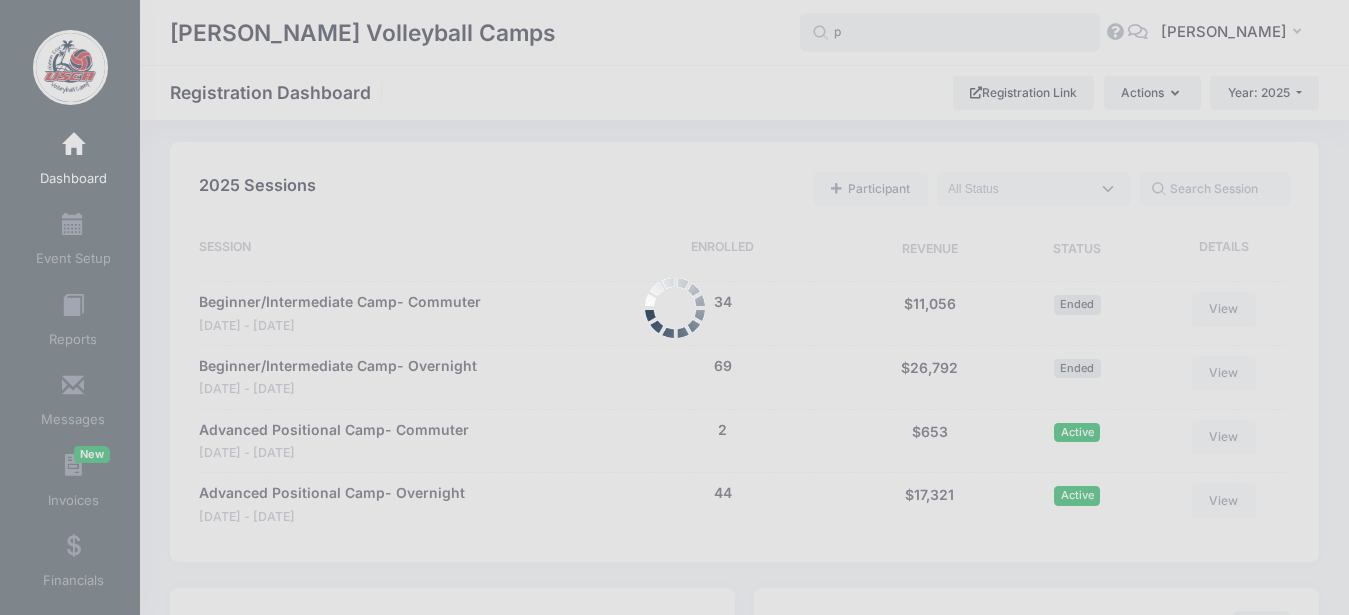 type 